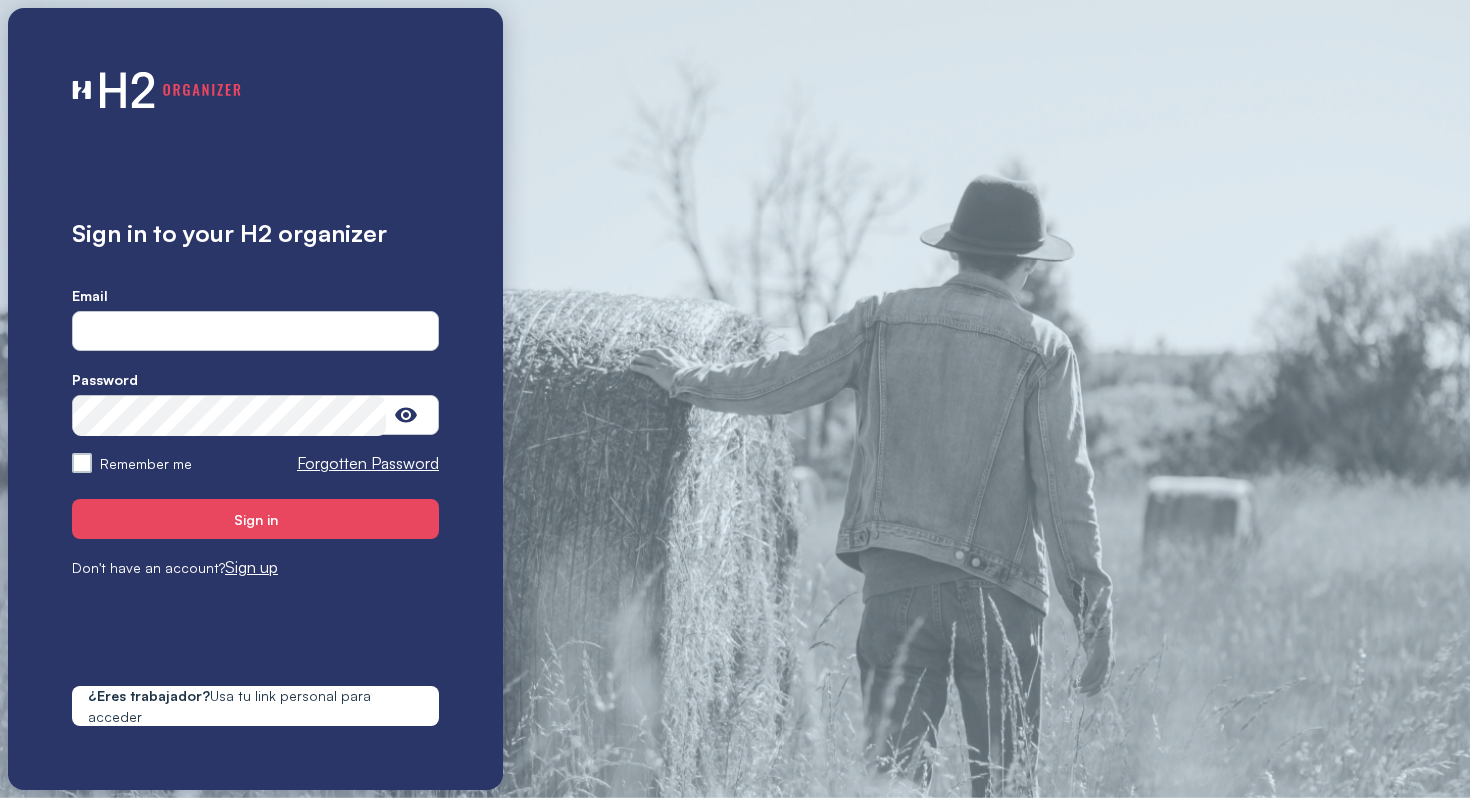 scroll, scrollTop: 0, scrollLeft: 0, axis: both 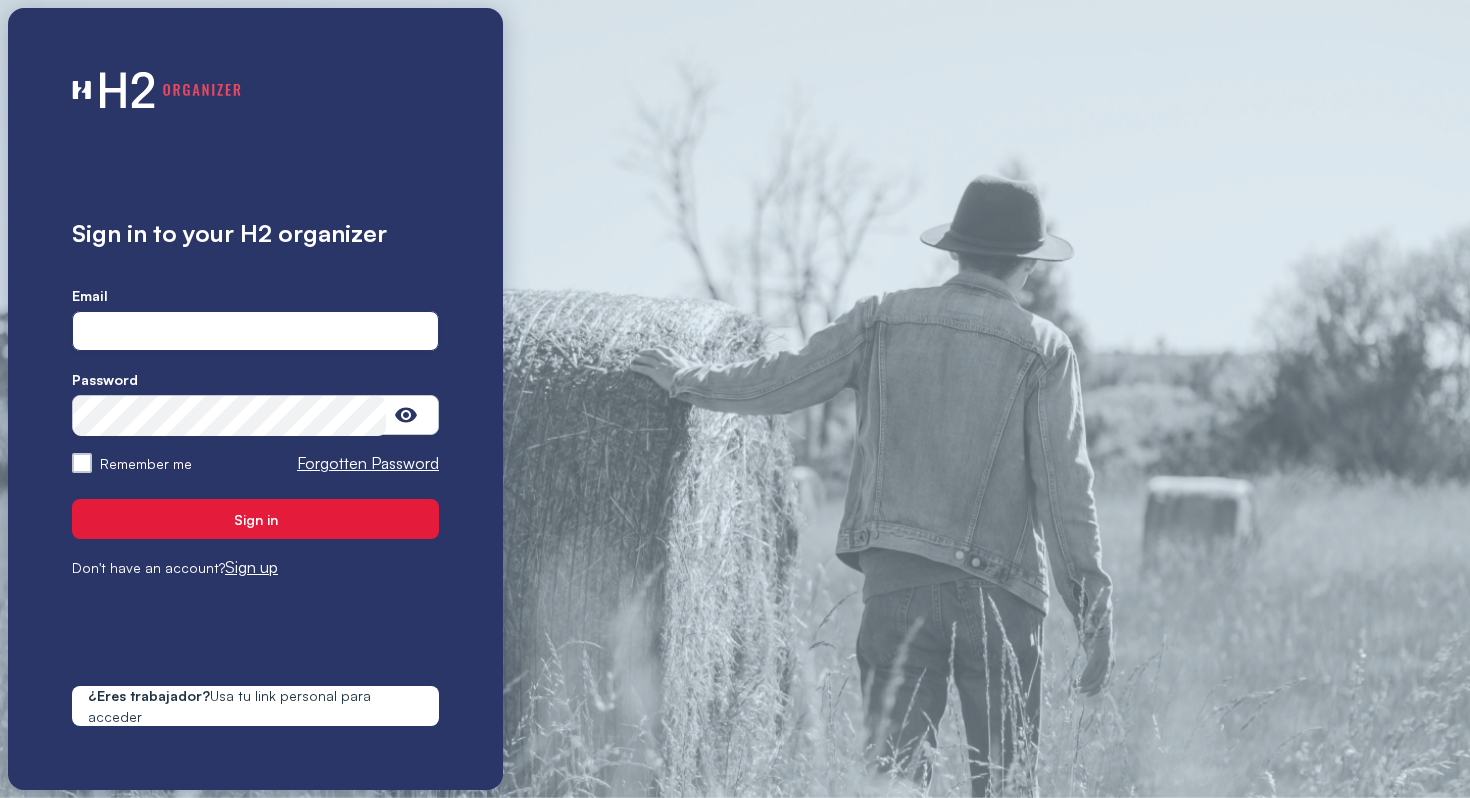 type on "**********" 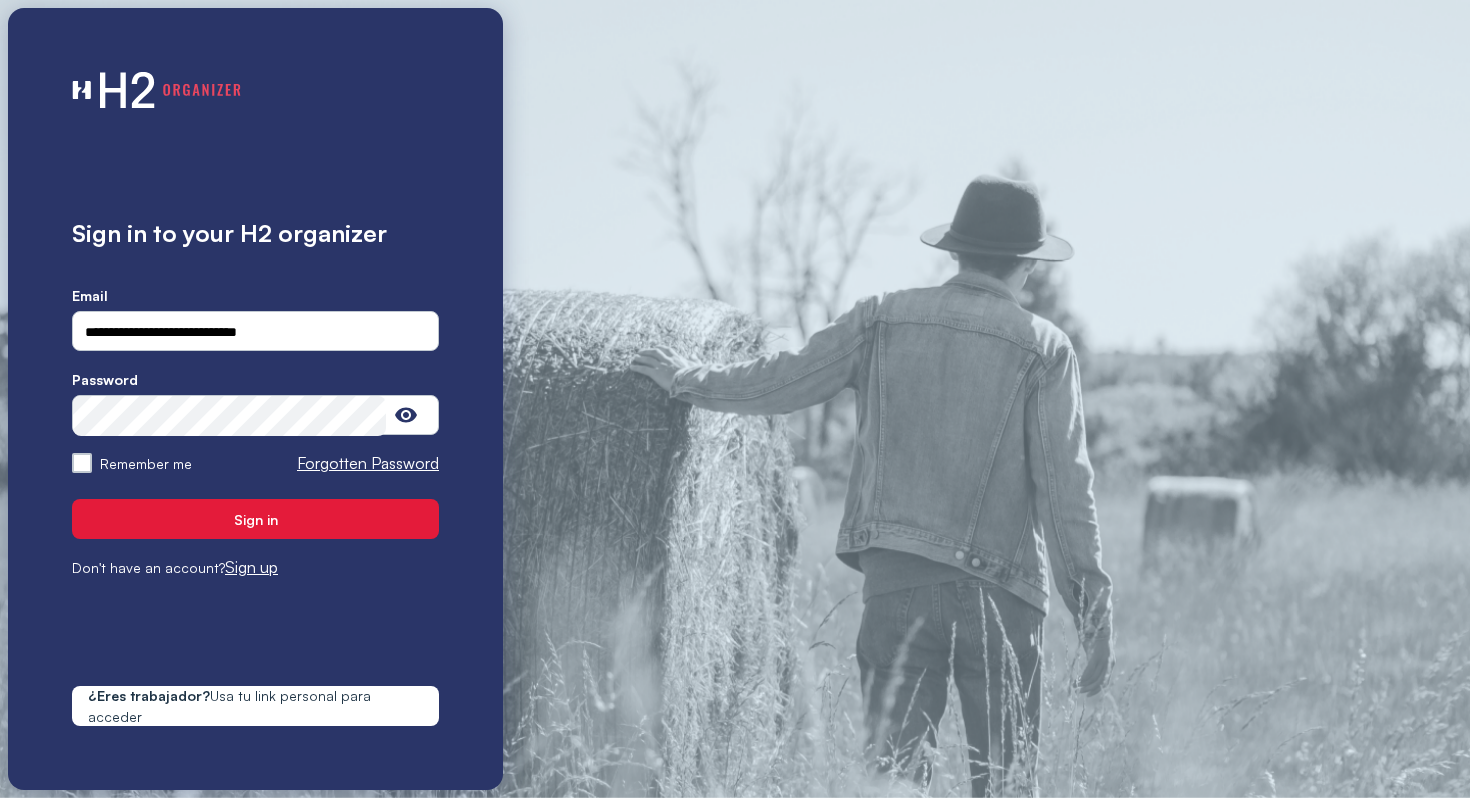 click on "Sign in" at bounding box center [256, 519] 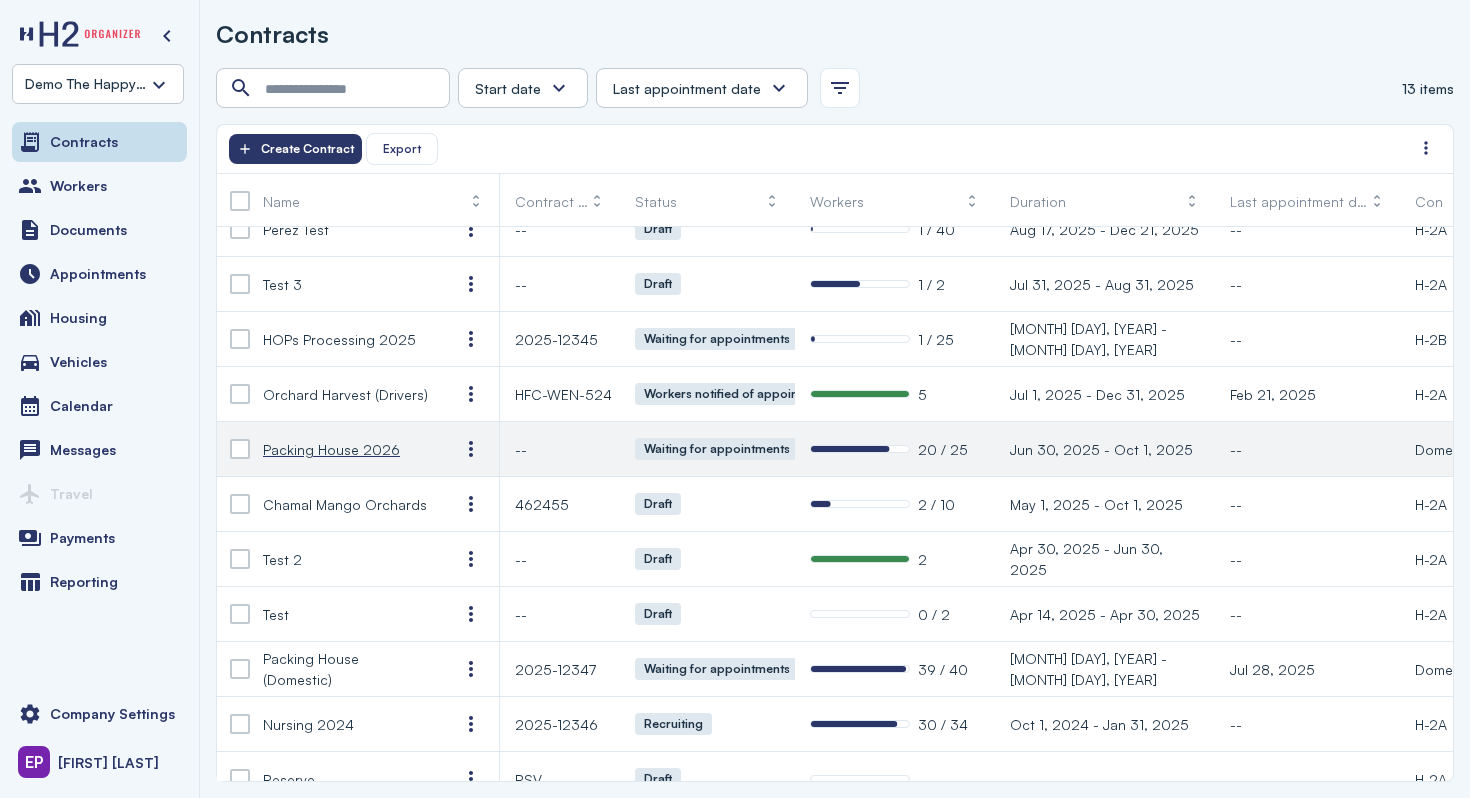 scroll, scrollTop: 121, scrollLeft: 0, axis: vertical 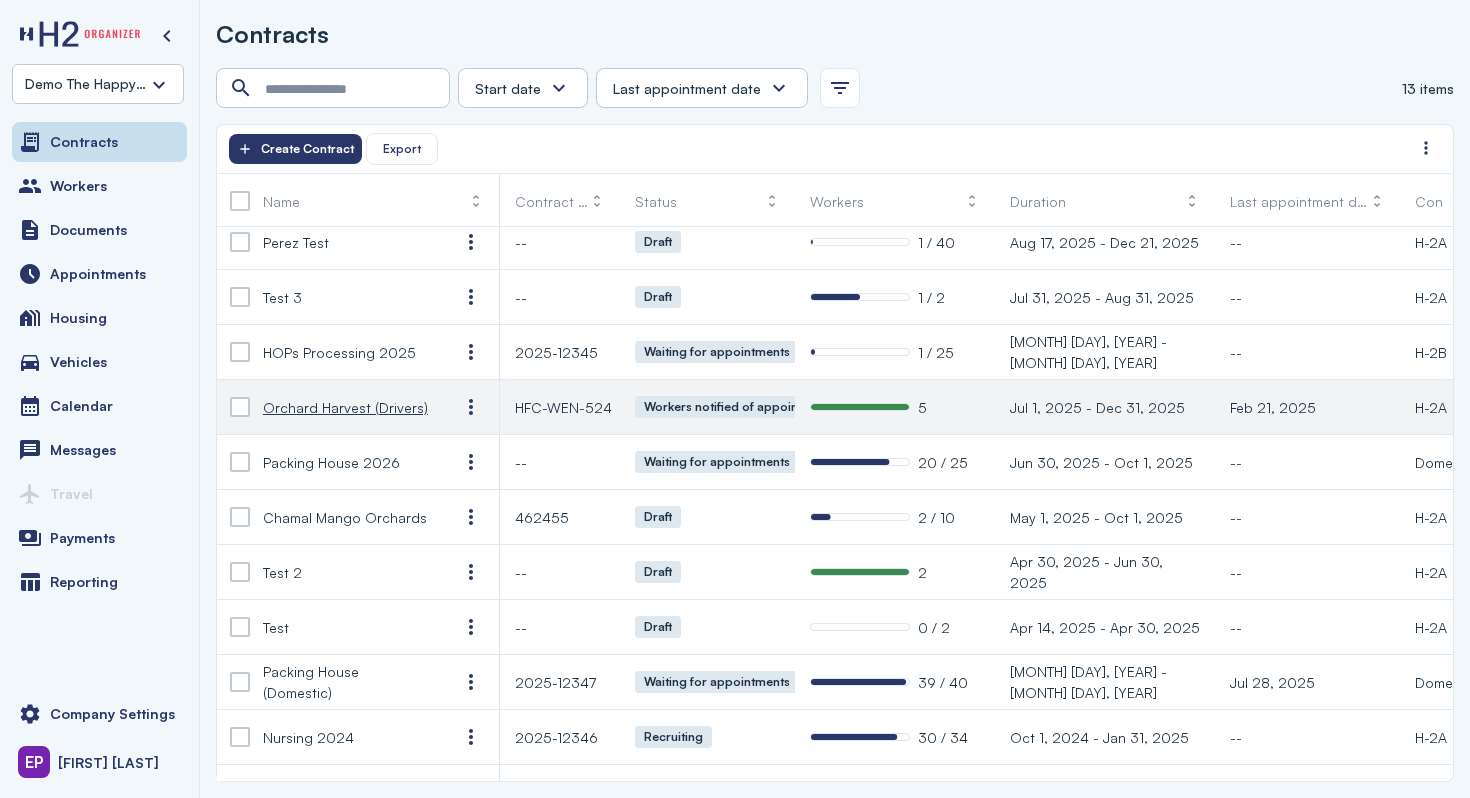 click on "Orchard Harvest (Drivers)" at bounding box center (345, 407) 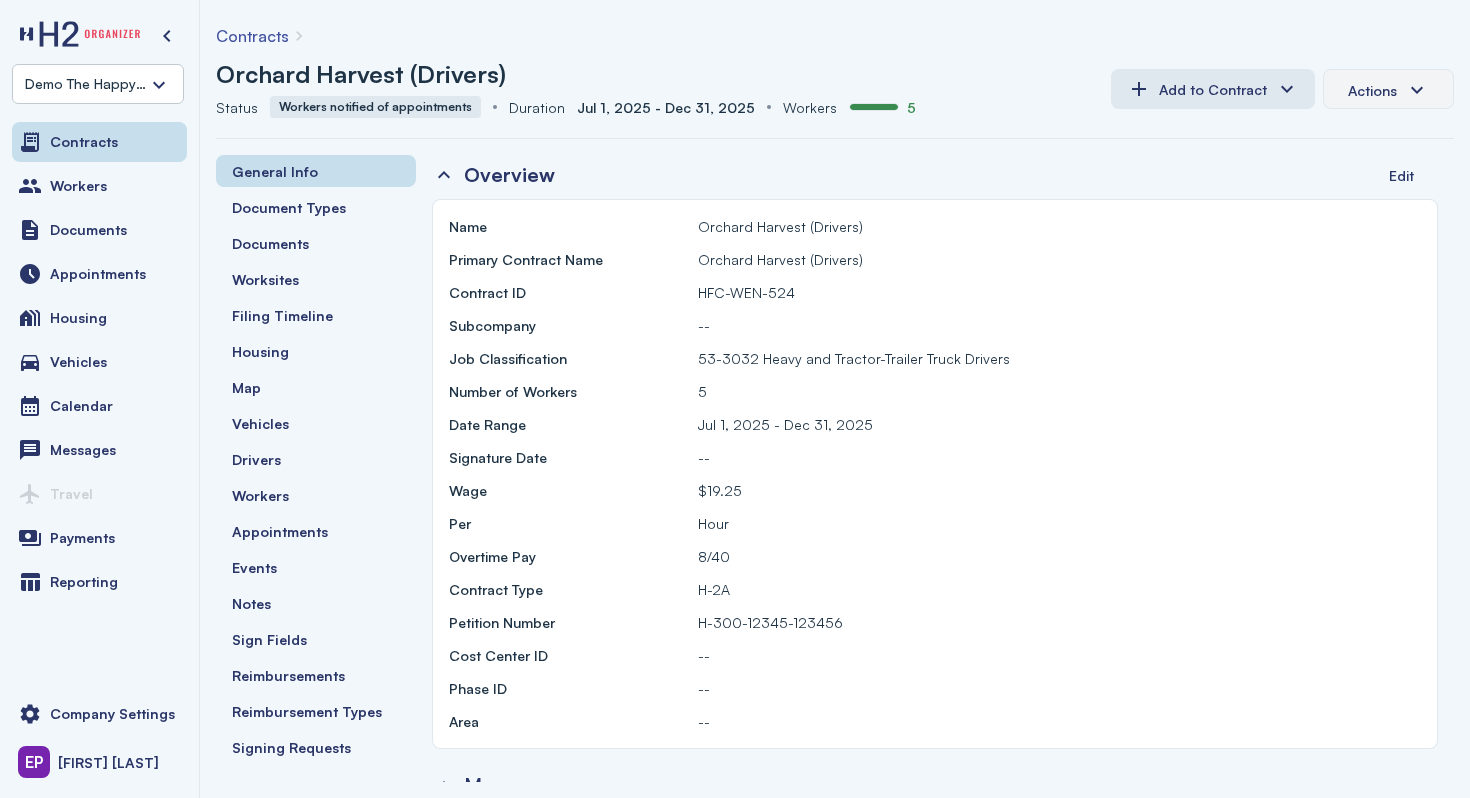 click on "Actions" at bounding box center [1388, 89] 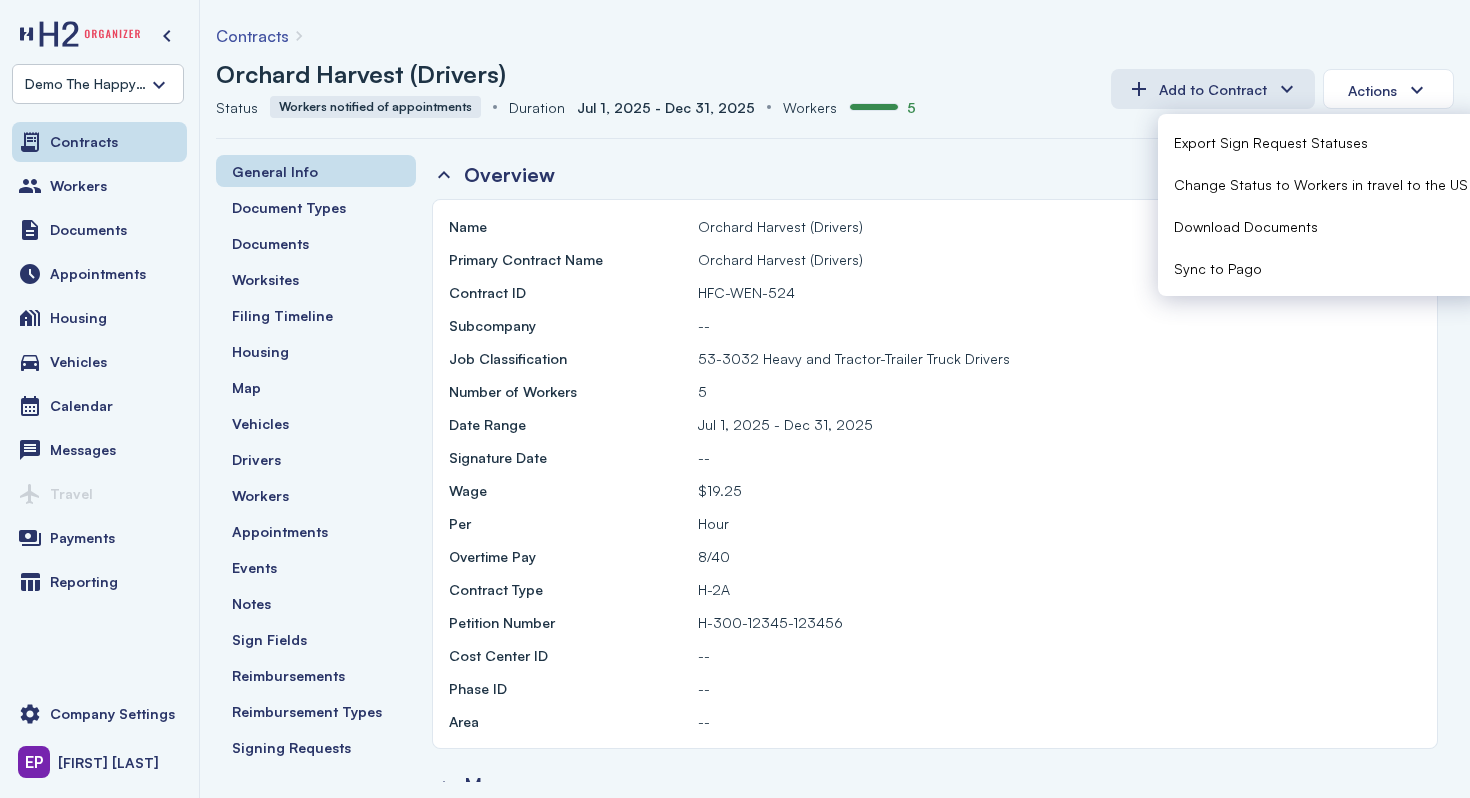 click on "Download Documents" at bounding box center (1246, 226) 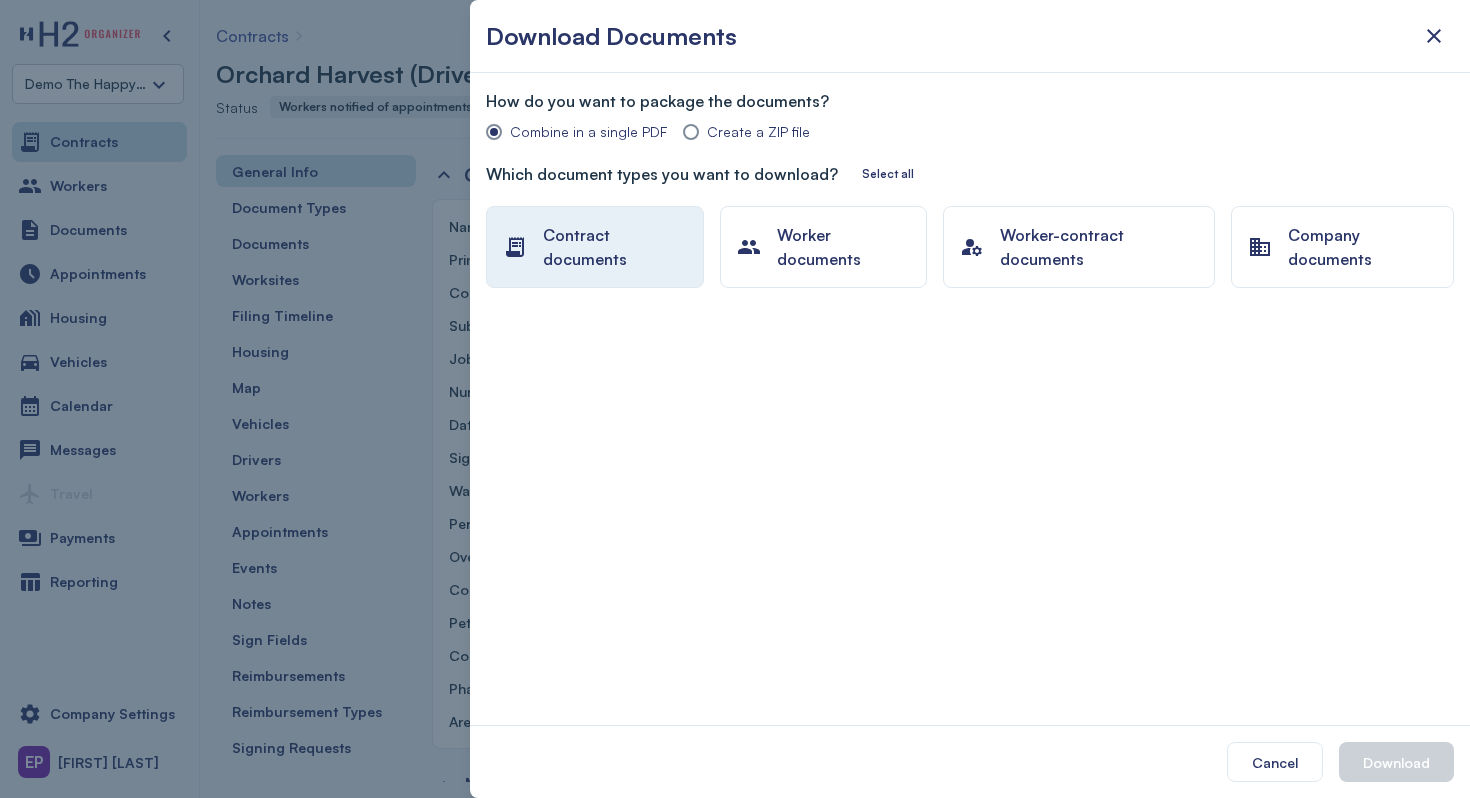 click on "Contract documents" at bounding box center [615, 247] 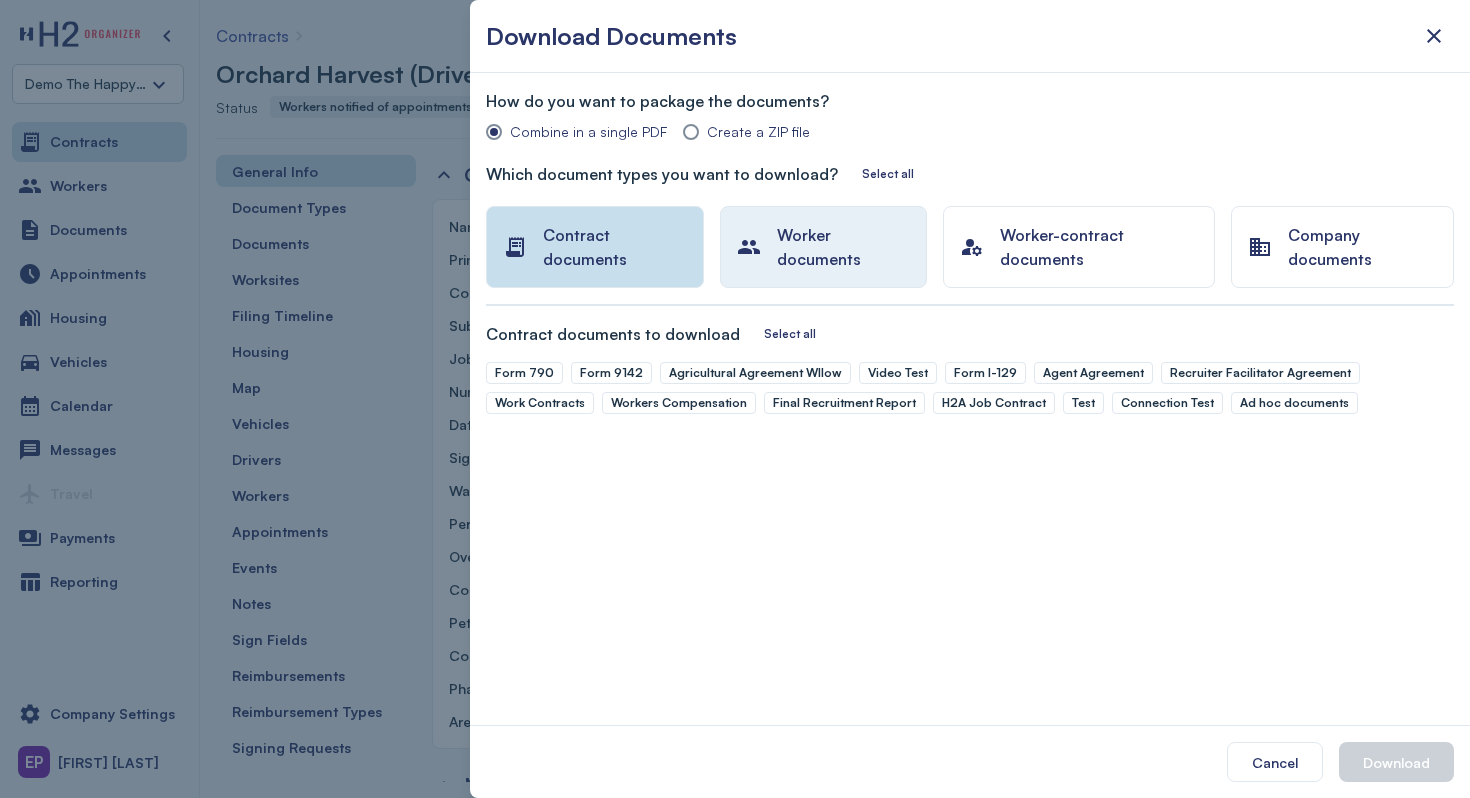 click on "Worker documents" at bounding box center [823, 247] 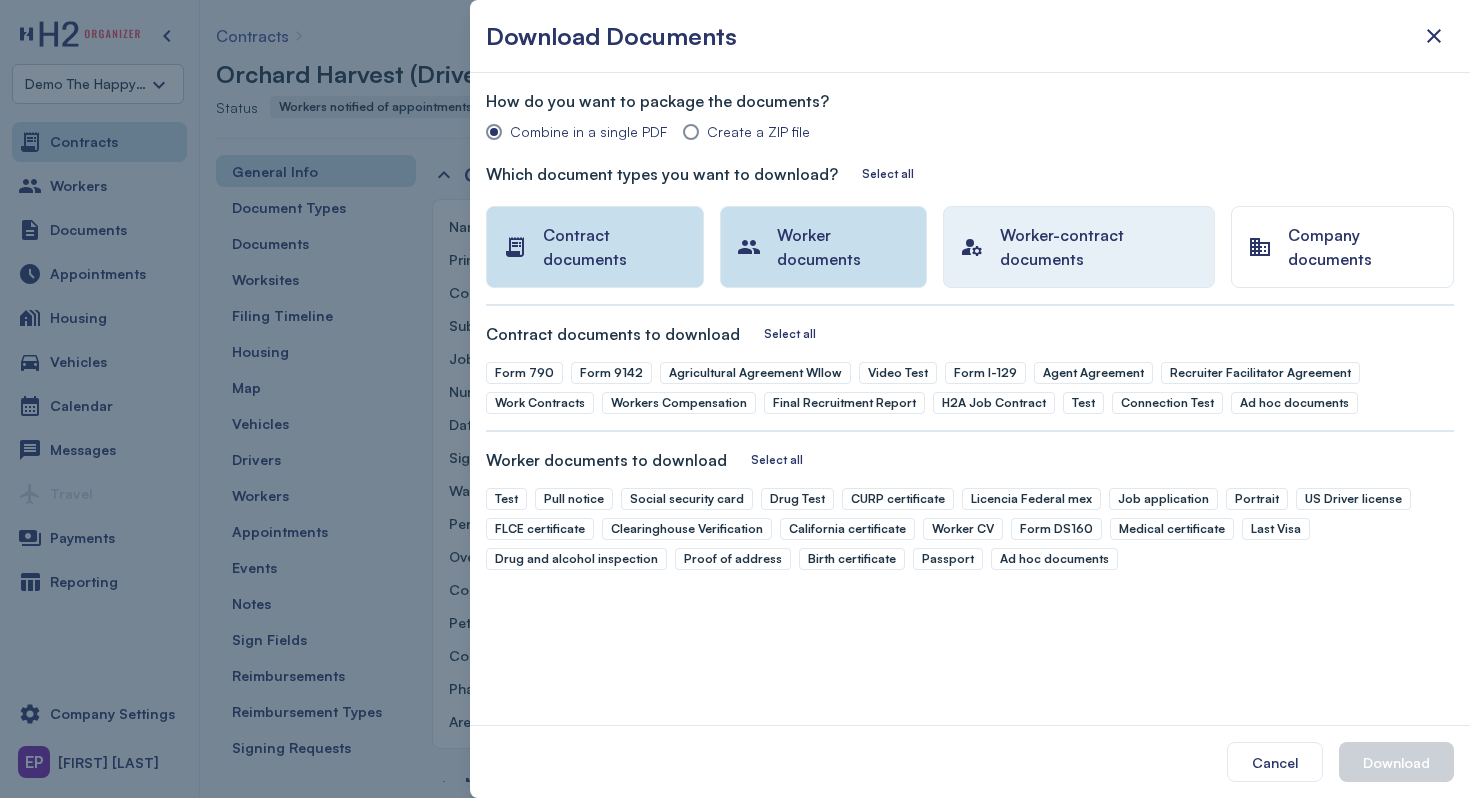 click on "Worker-contract documents" at bounding box center [1099, 247] 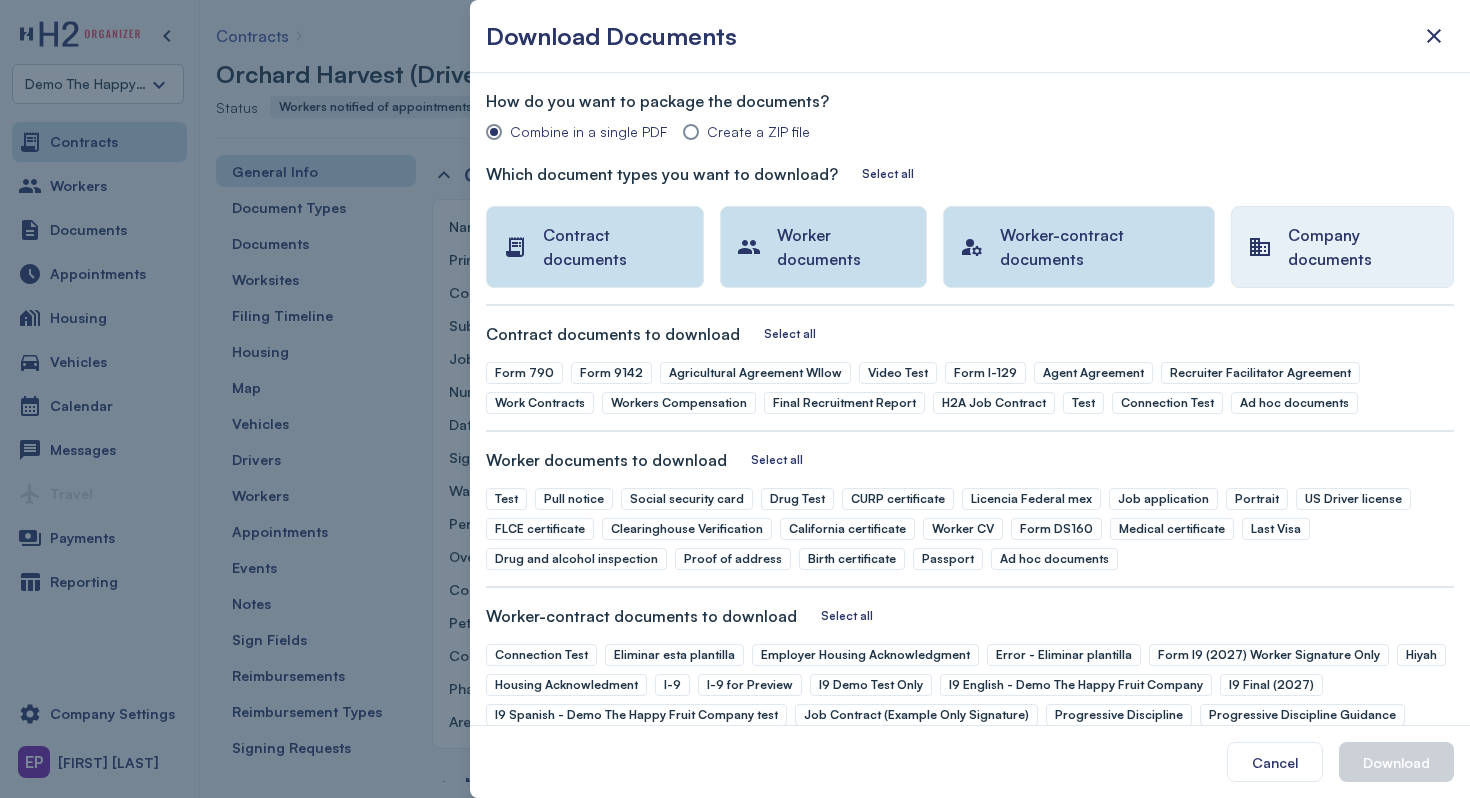 click on "Company documents" at bounding box center [1362, 247] 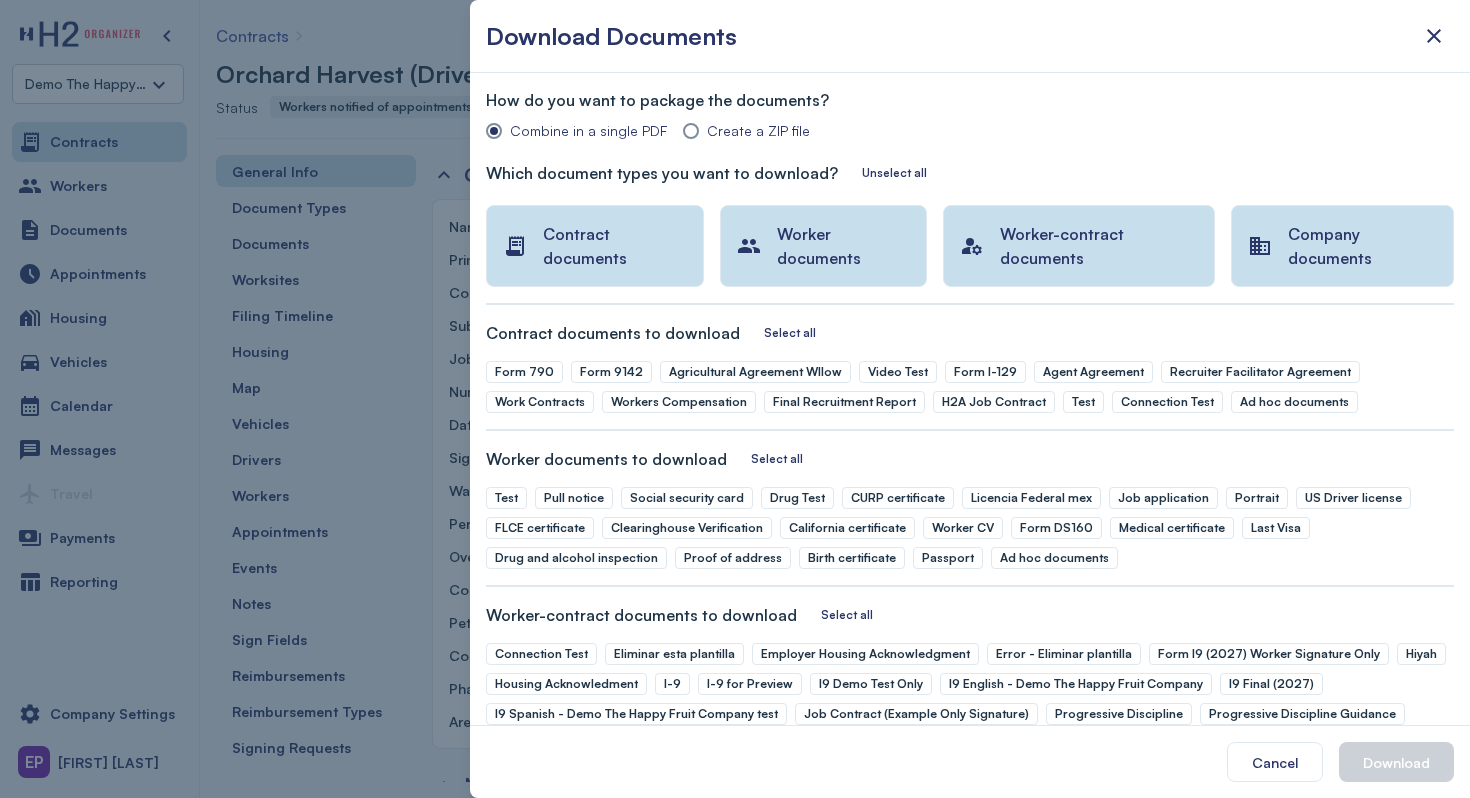 scroll, scrollTop: 0, scrollLeft: 0, axis: both 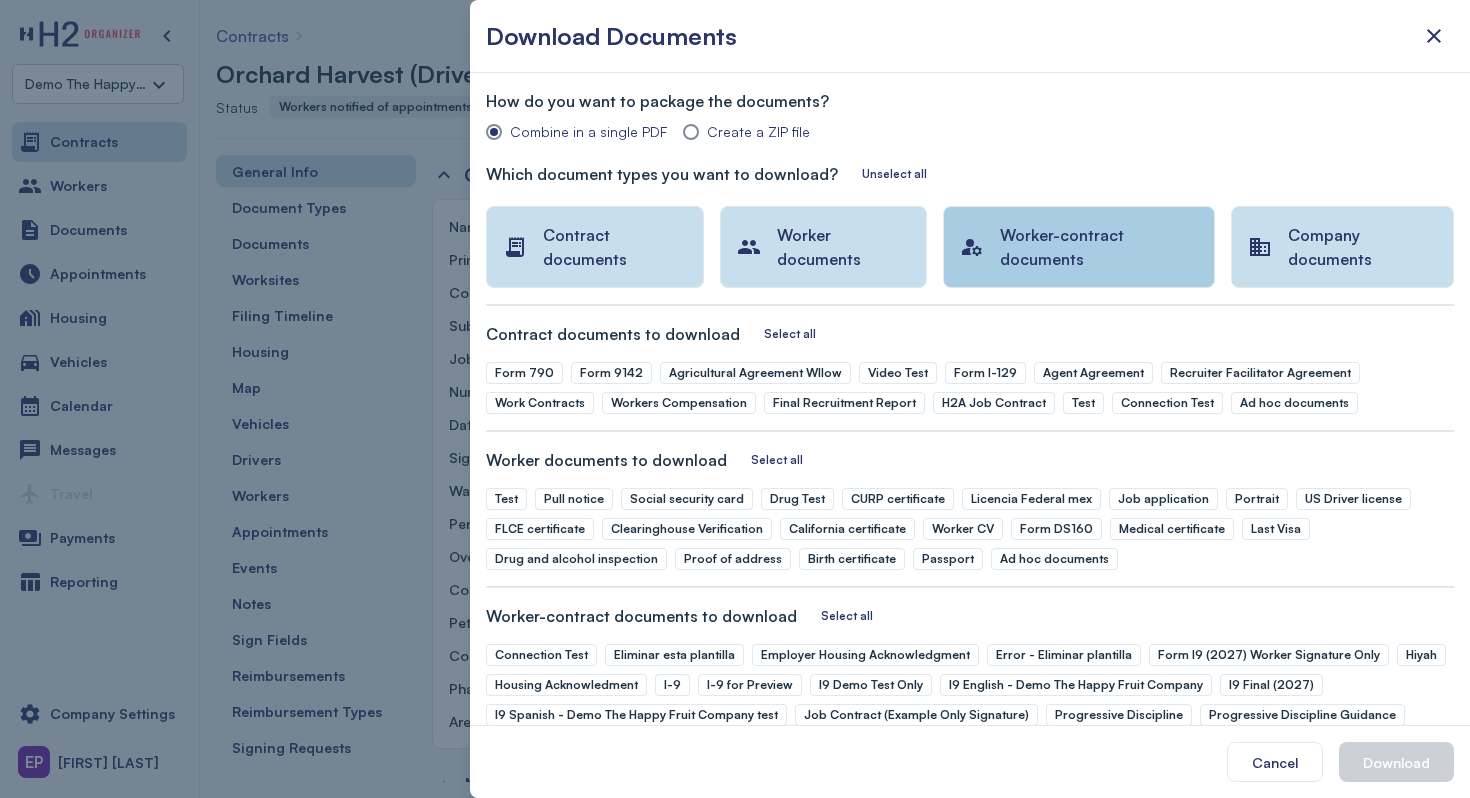 click on "Worker-contract documents" at bounding box center (1099, 247) 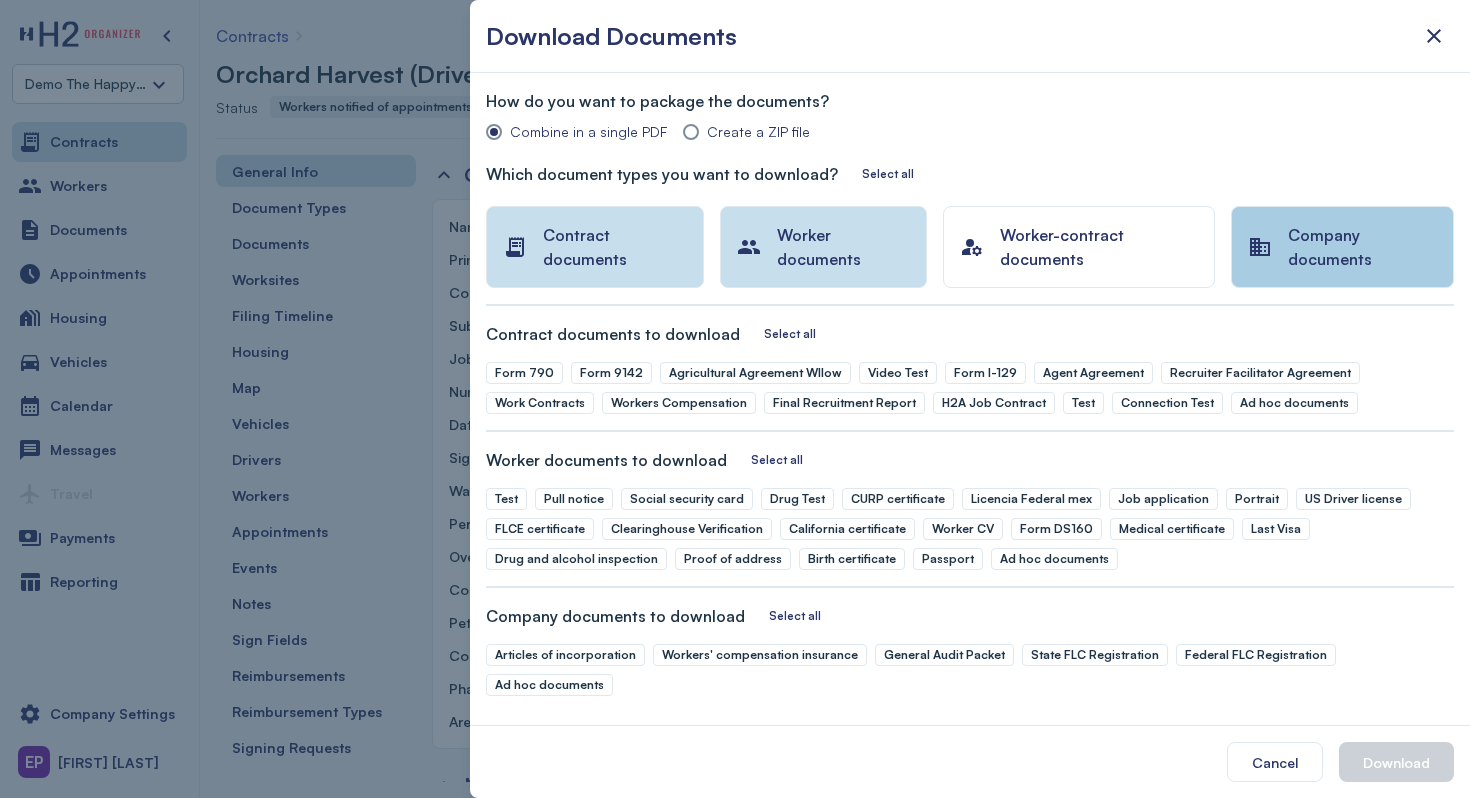 click on "Company documents" at bounding box center (1342, 247) 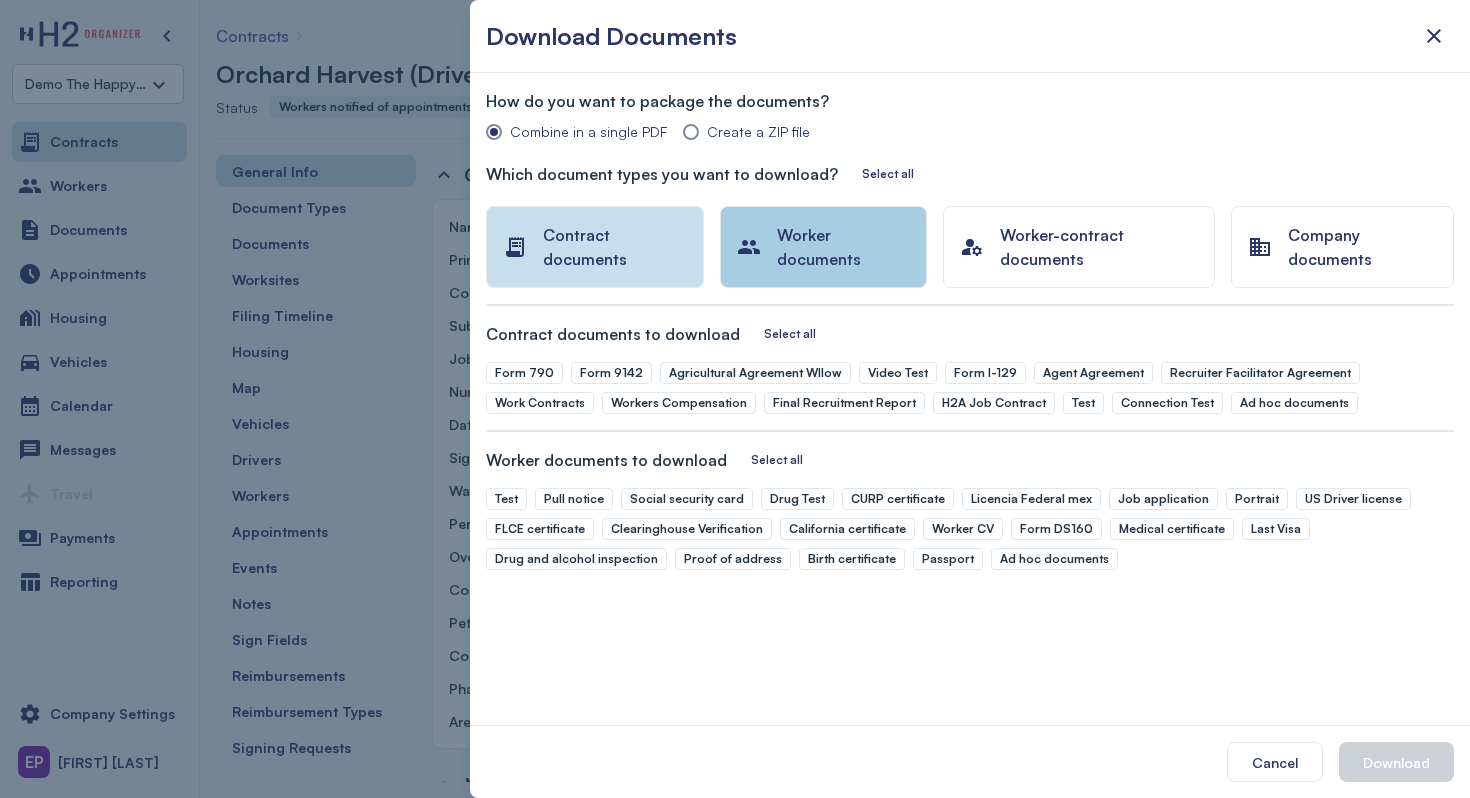 click on "Worker documents" at bounding box center (843, 247) 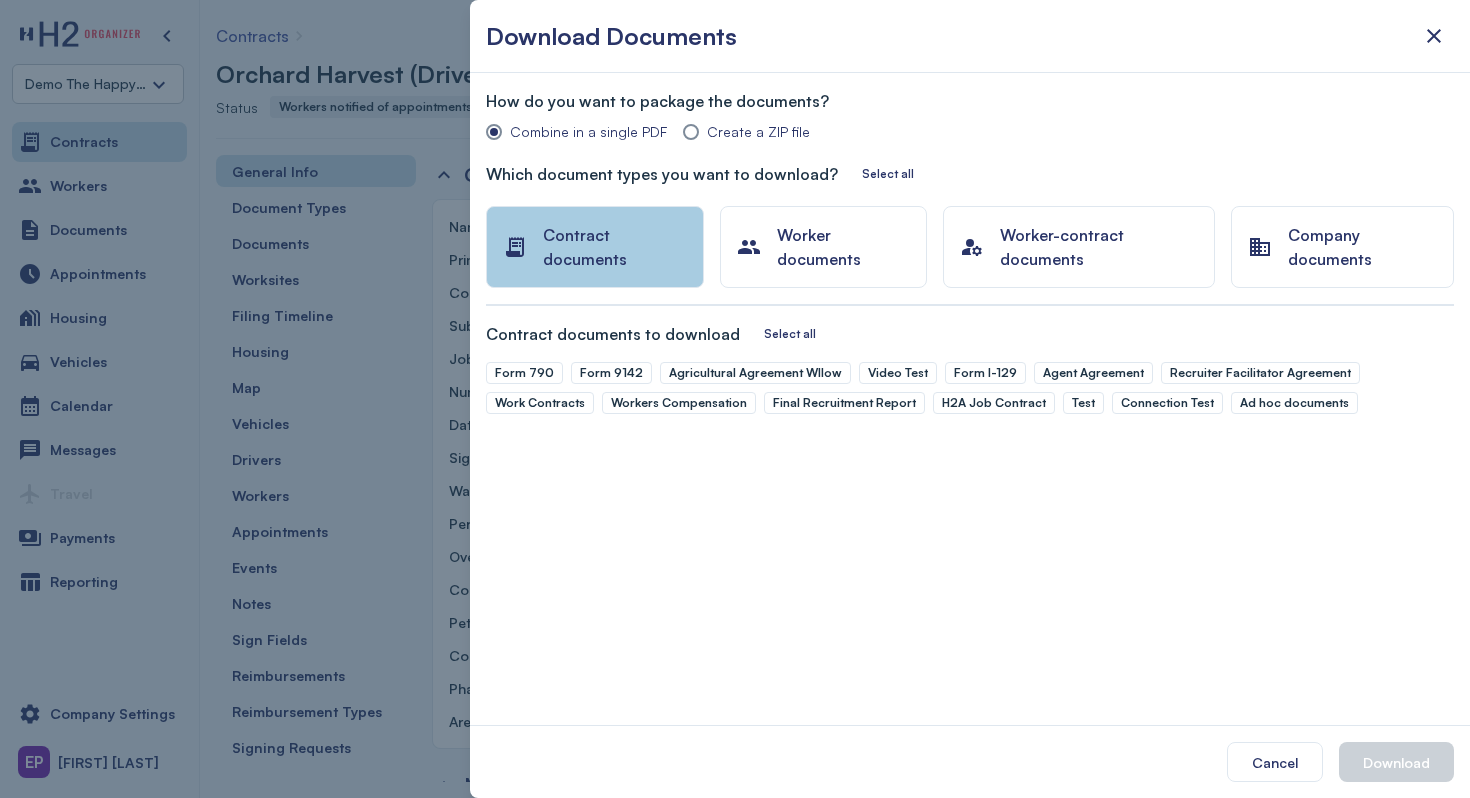 click on "Contract documents" at bounding box center (615, 247) 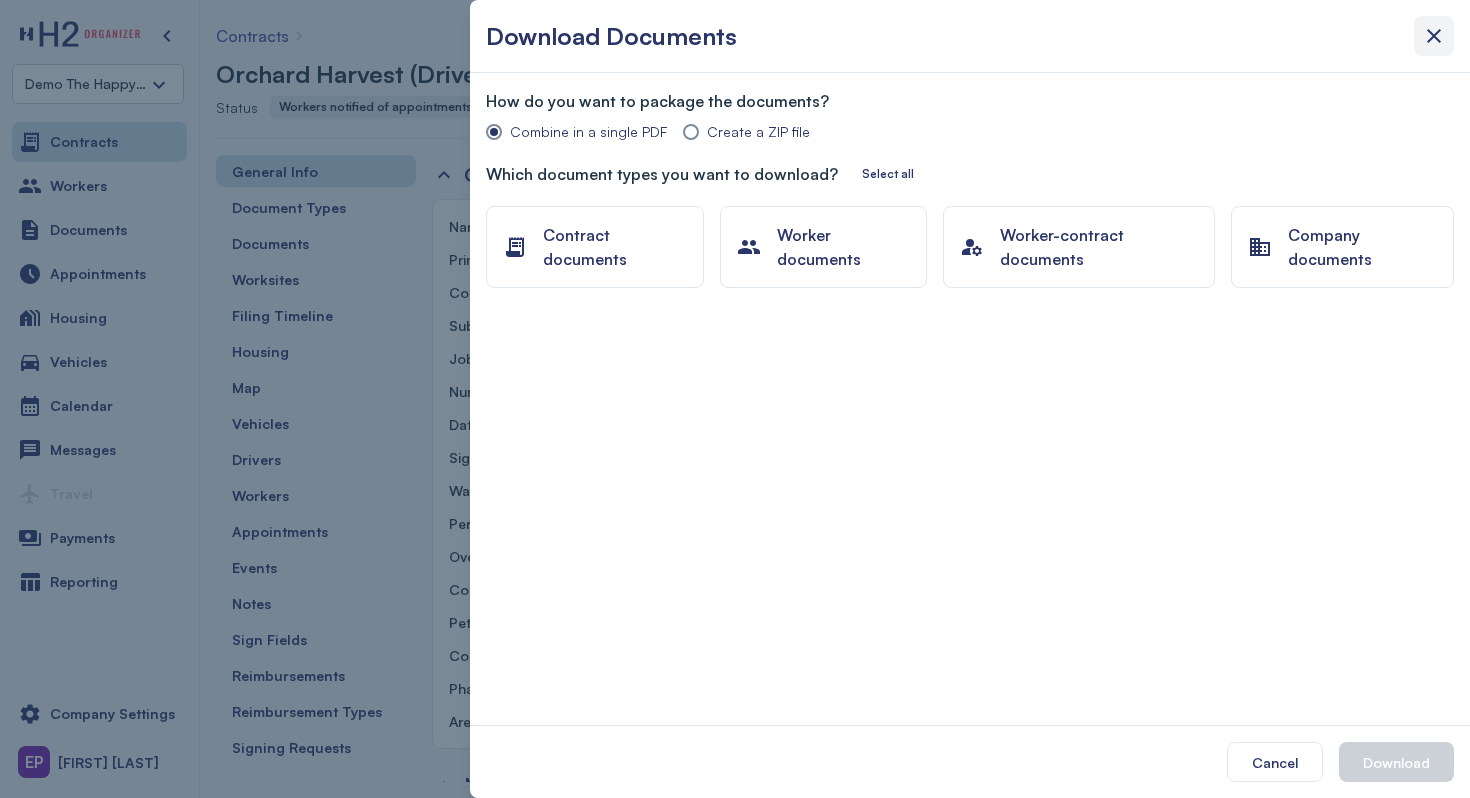 click at bounding box center (1434, 36) 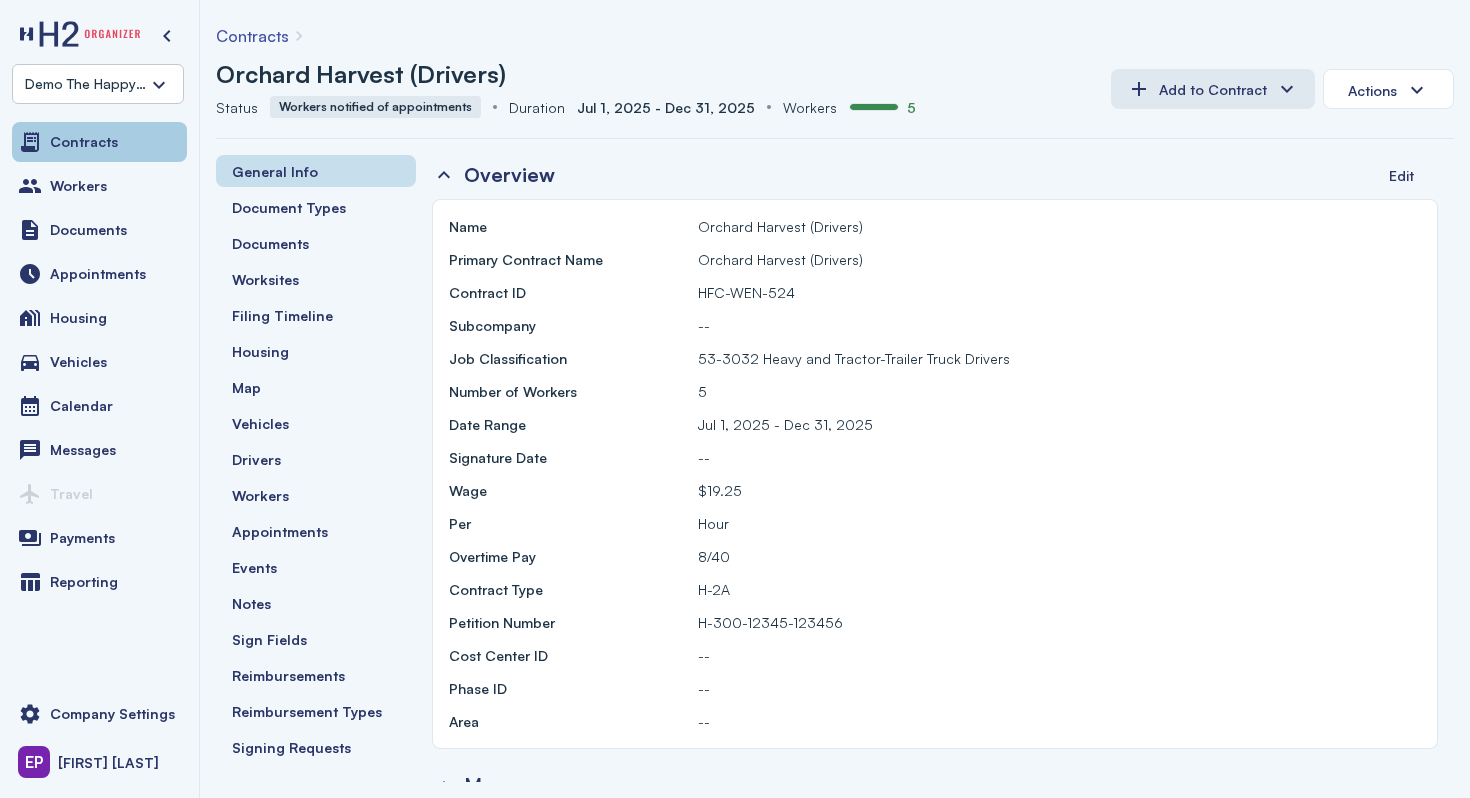 click on "Contracts" at bounding box center [99, 142] 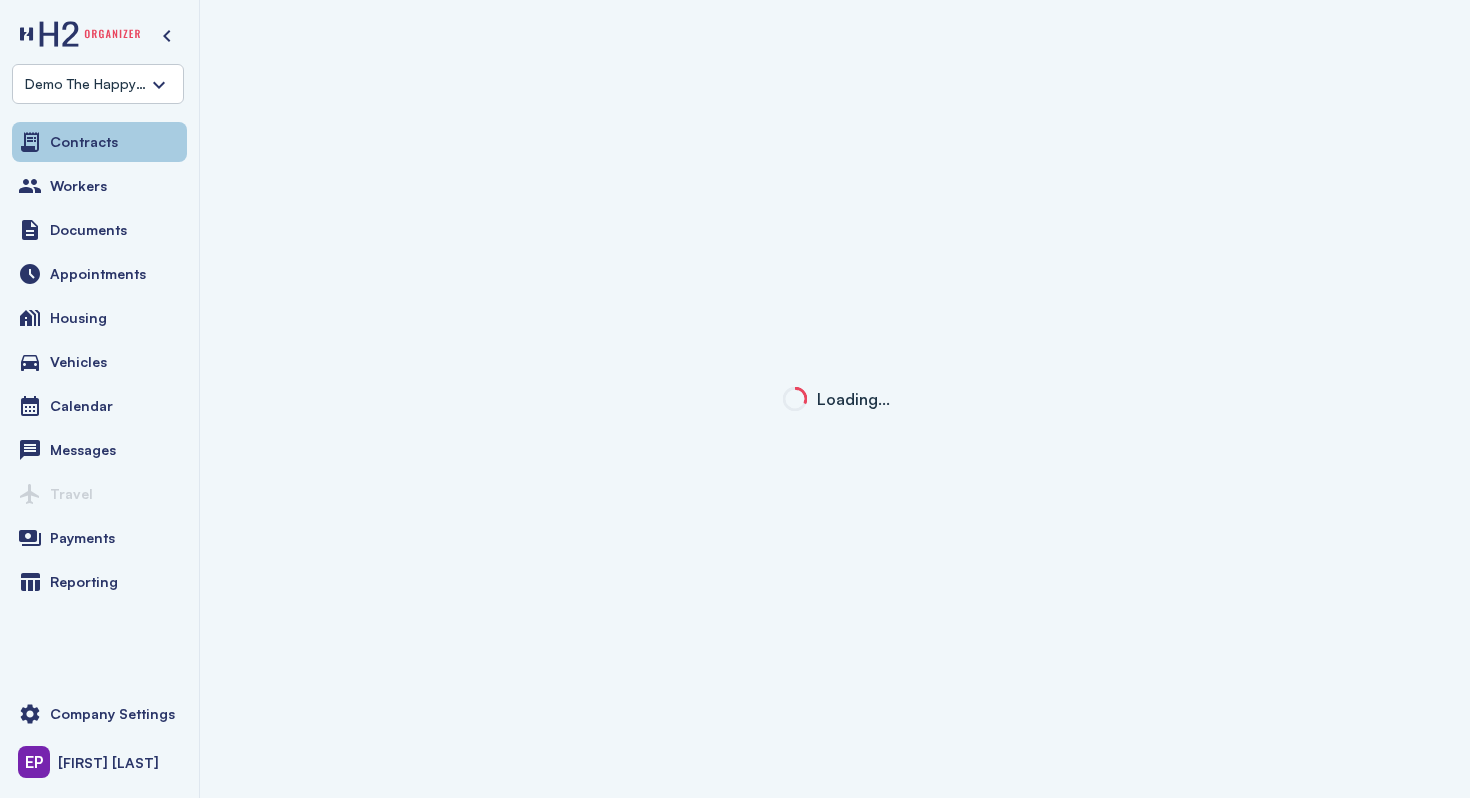 click on "Contracts" at bounding box center [99, 142] 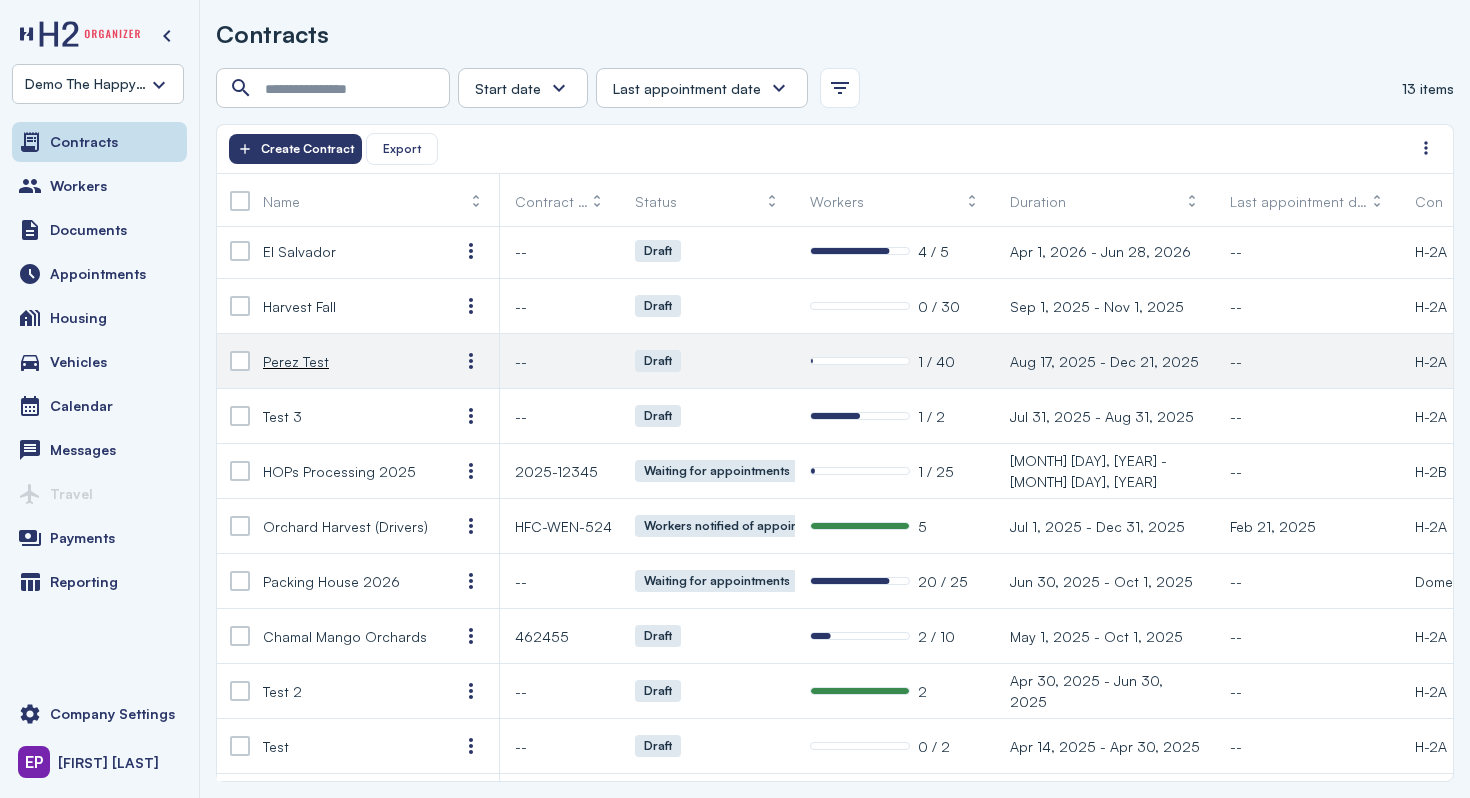 scroll, scrollTop: 8, scrollLeft: 0, axis: vertical 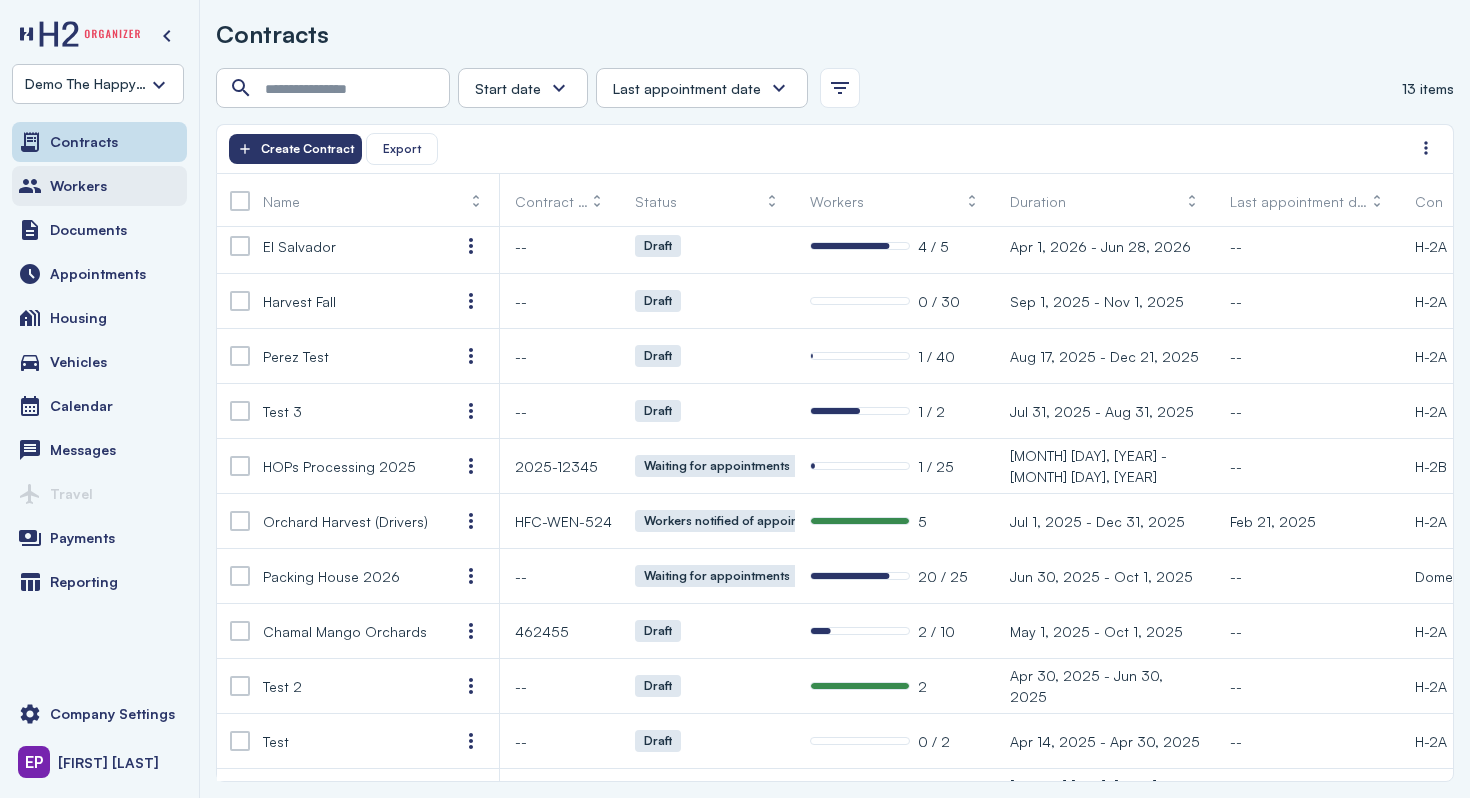 click on "Workers" at bounding box center (99, 186) 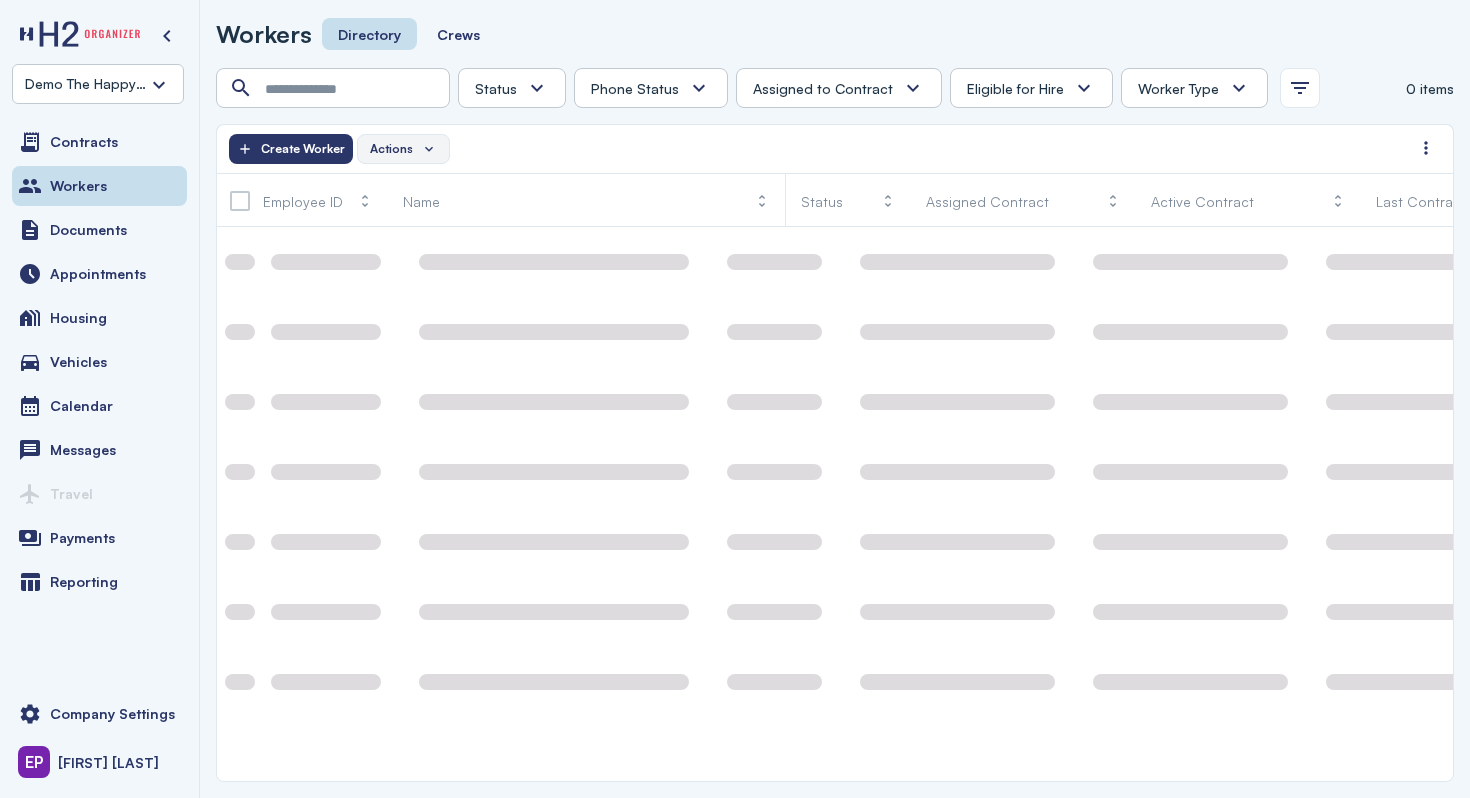 click on "Actions" at bounding box center (391, 149) 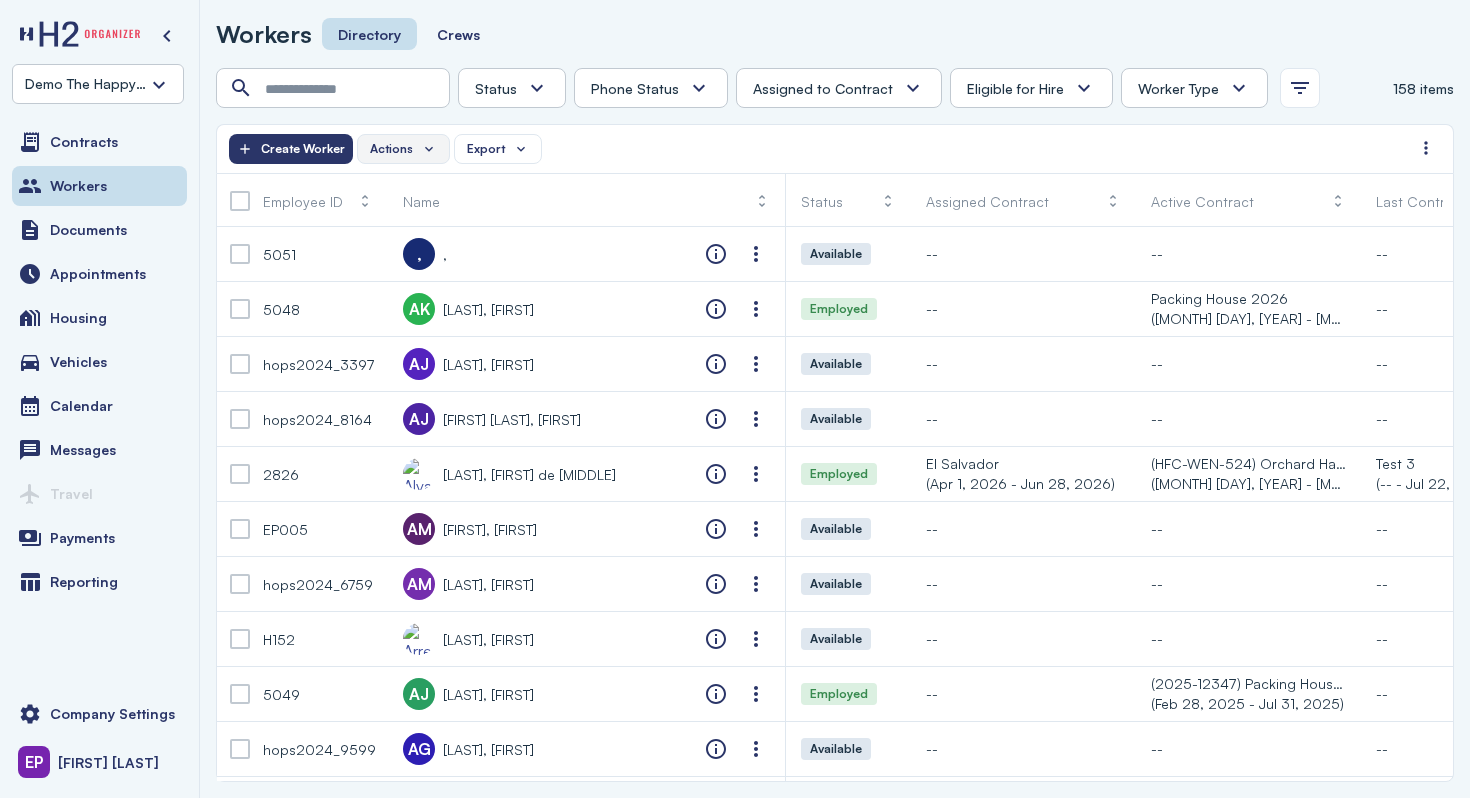 click on "Actions" at bounding box center (403, 149) 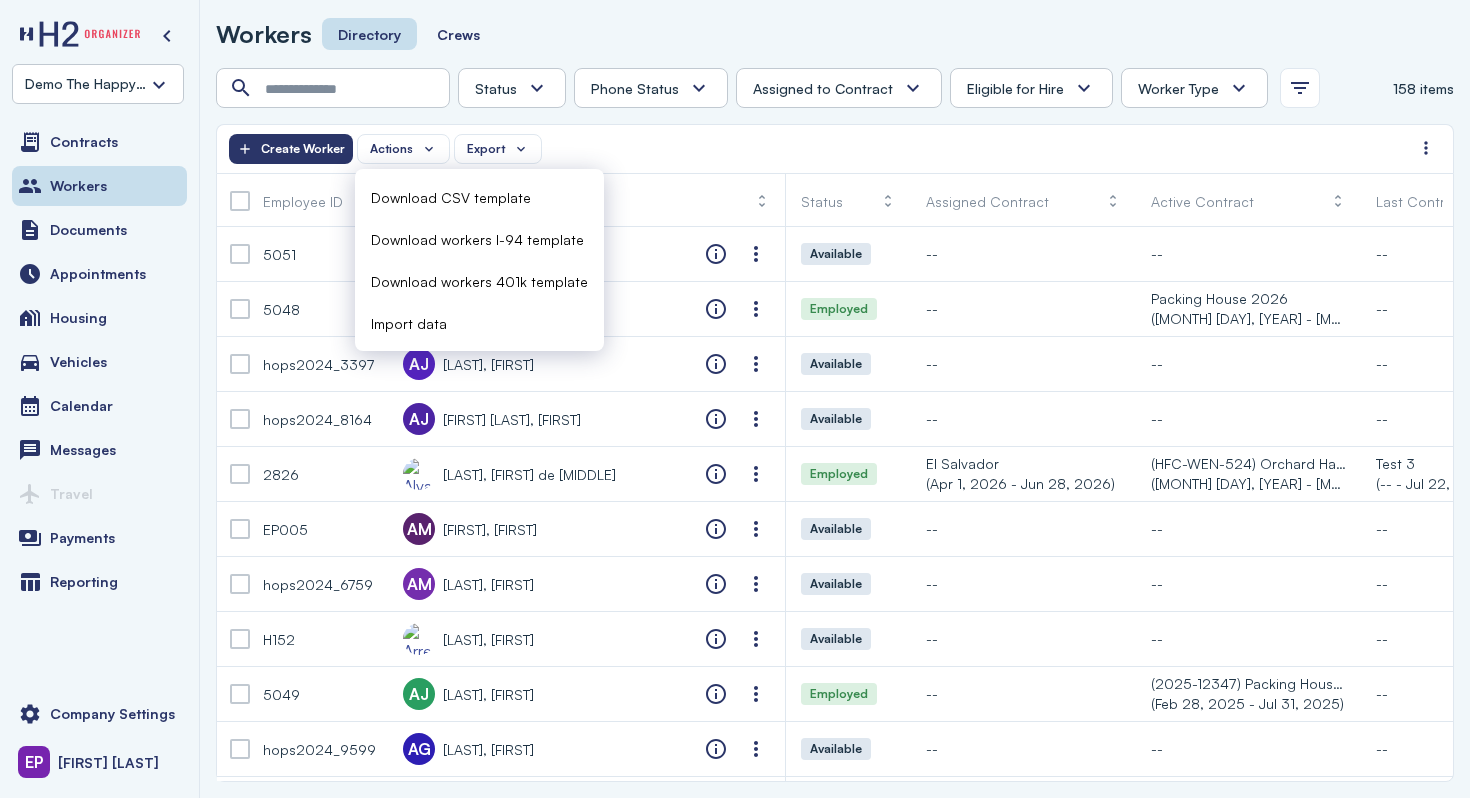 click on "Actions           Export                 Create Worker" at bounding box center (820, 149) 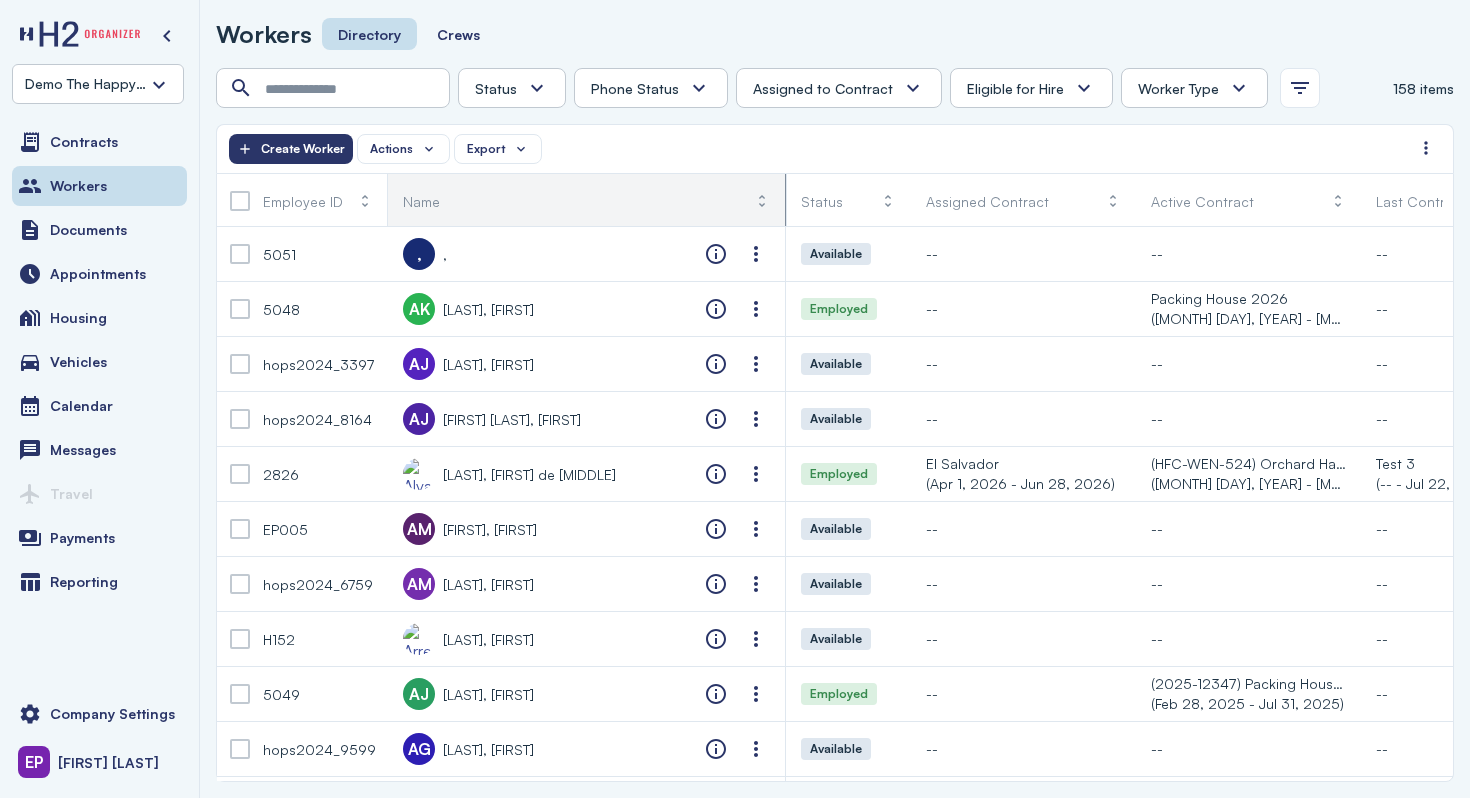 click on "Name" 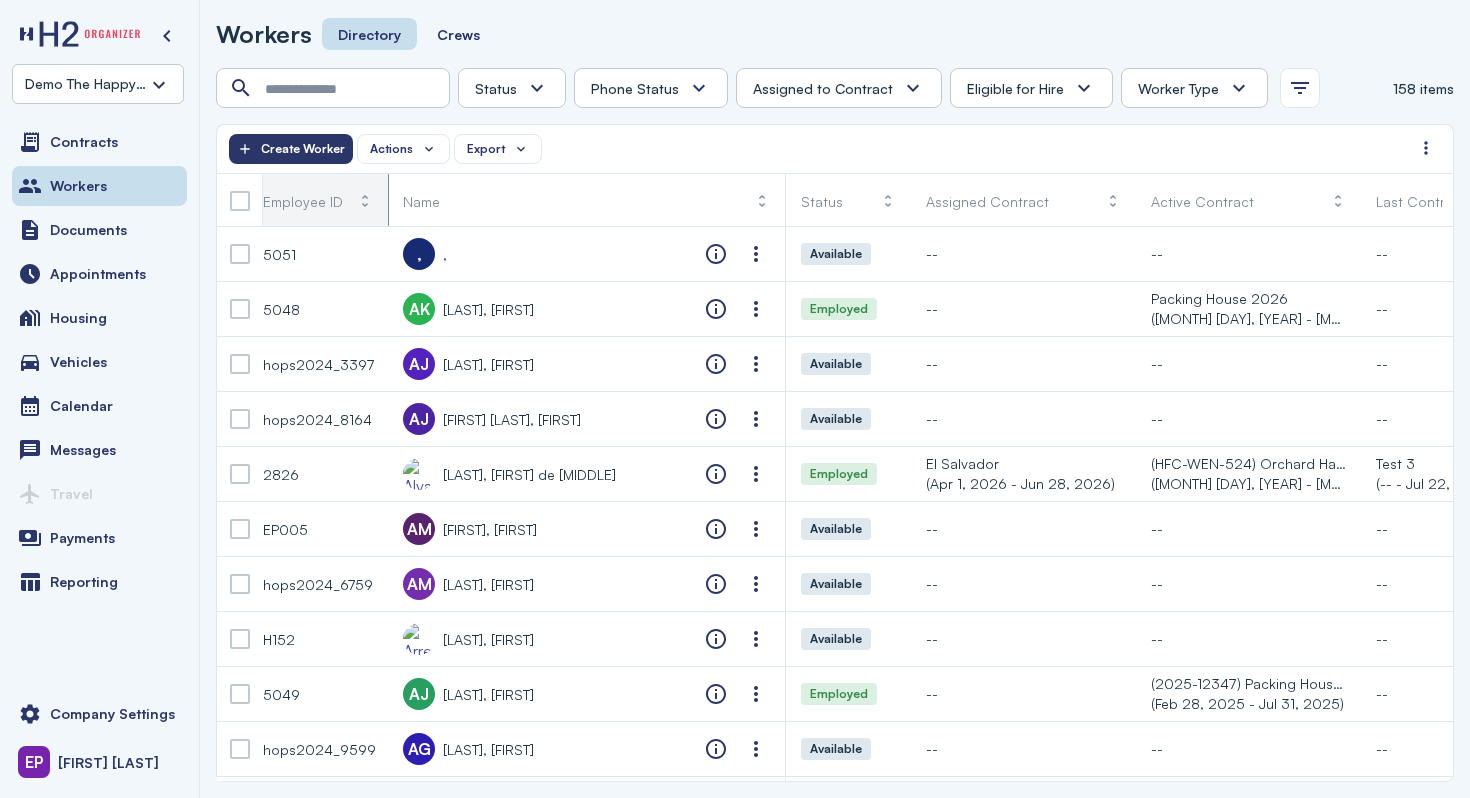 click on "Employee ID     Name" at bounding box center (501, 200) 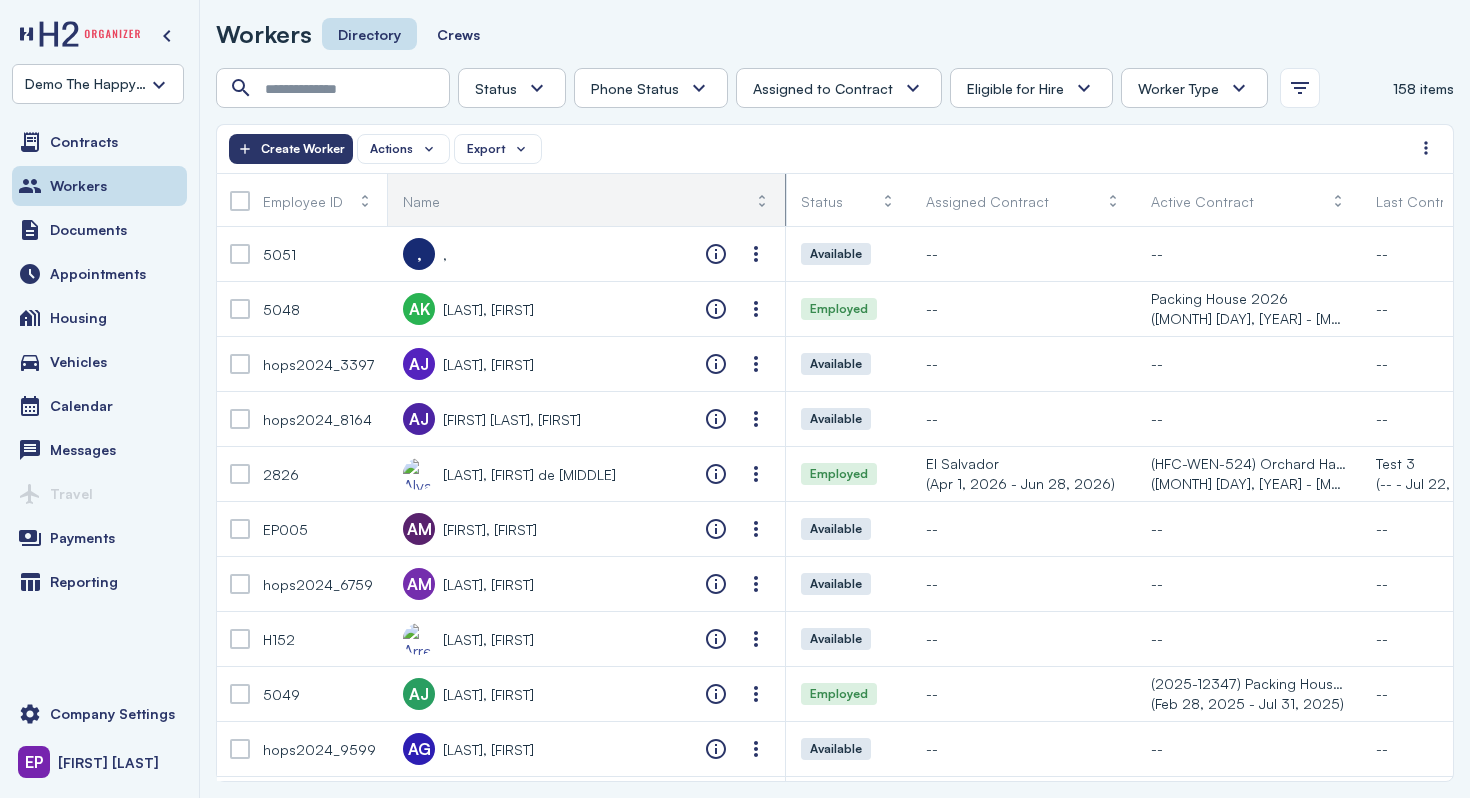 drag, startPoint x: 786, startPoint y: 190, endPoint x: 761, endPoint y: 190, distance: 25 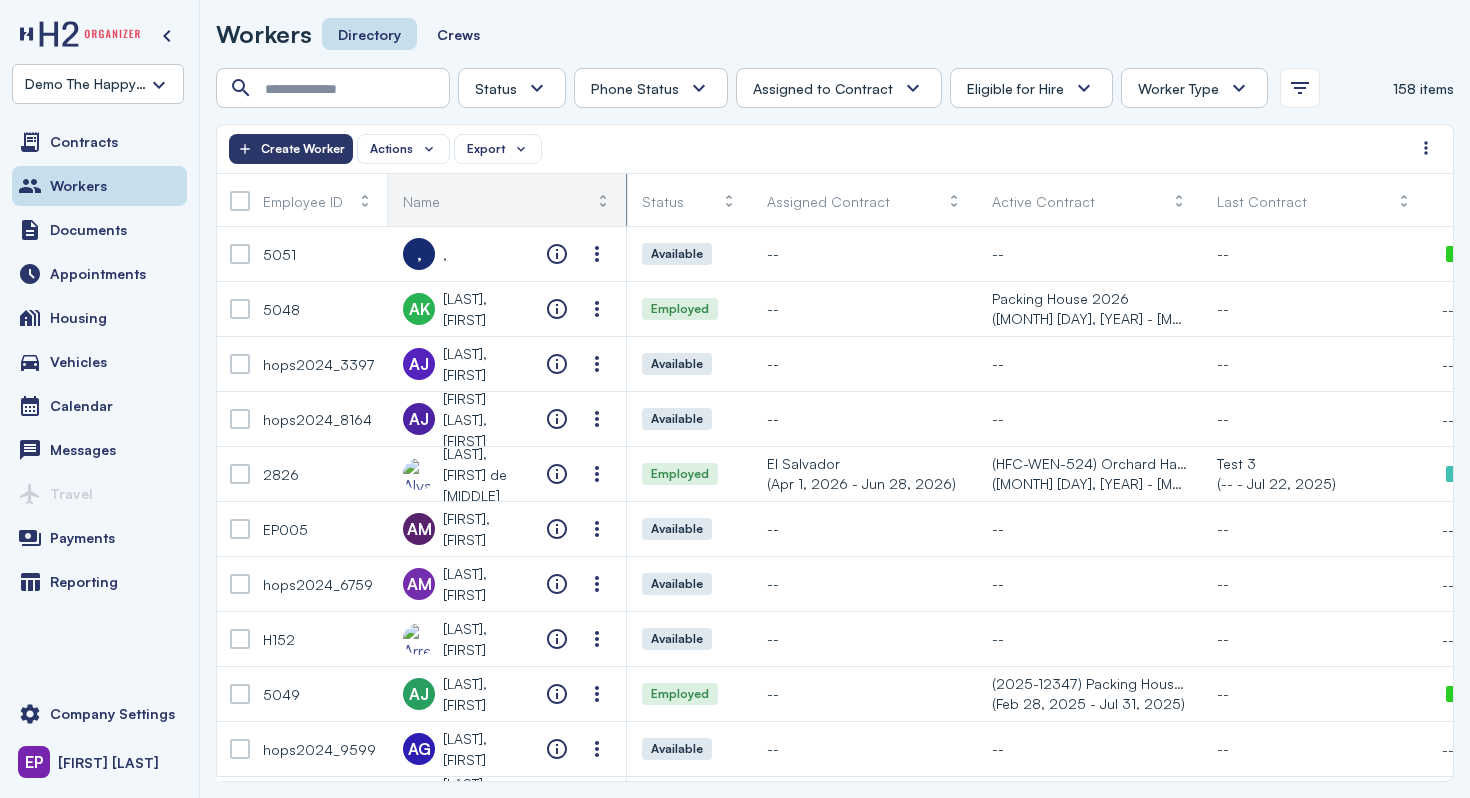 drag, startPoint x: 784, startPoint y: 185, endPoint x: 545, endPoint y: 201, distance: 239.53497 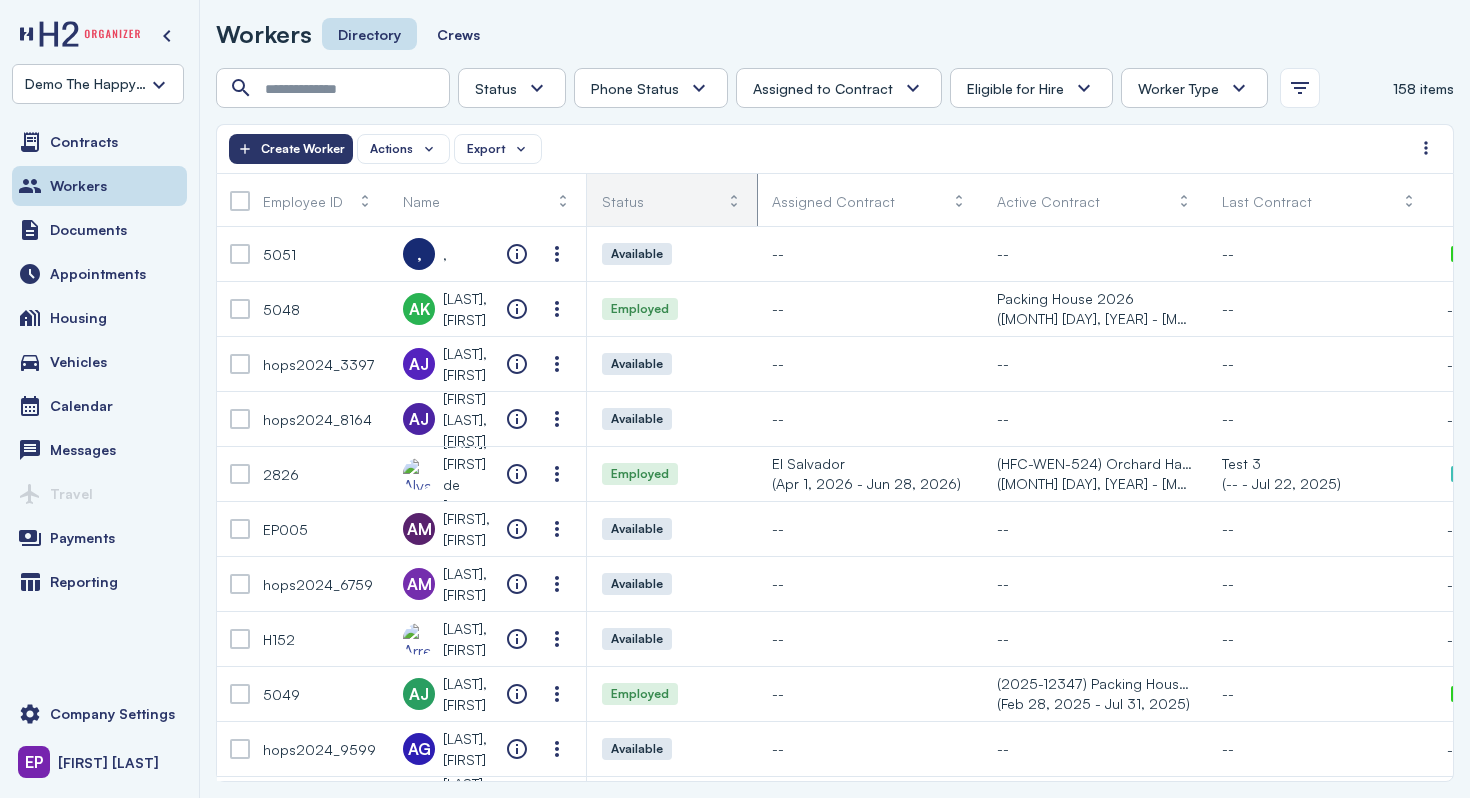 drag, startPoint x: 709, startPoint y: 189, endPoint x: 754, endPoint y: 195, distance: 45.39824 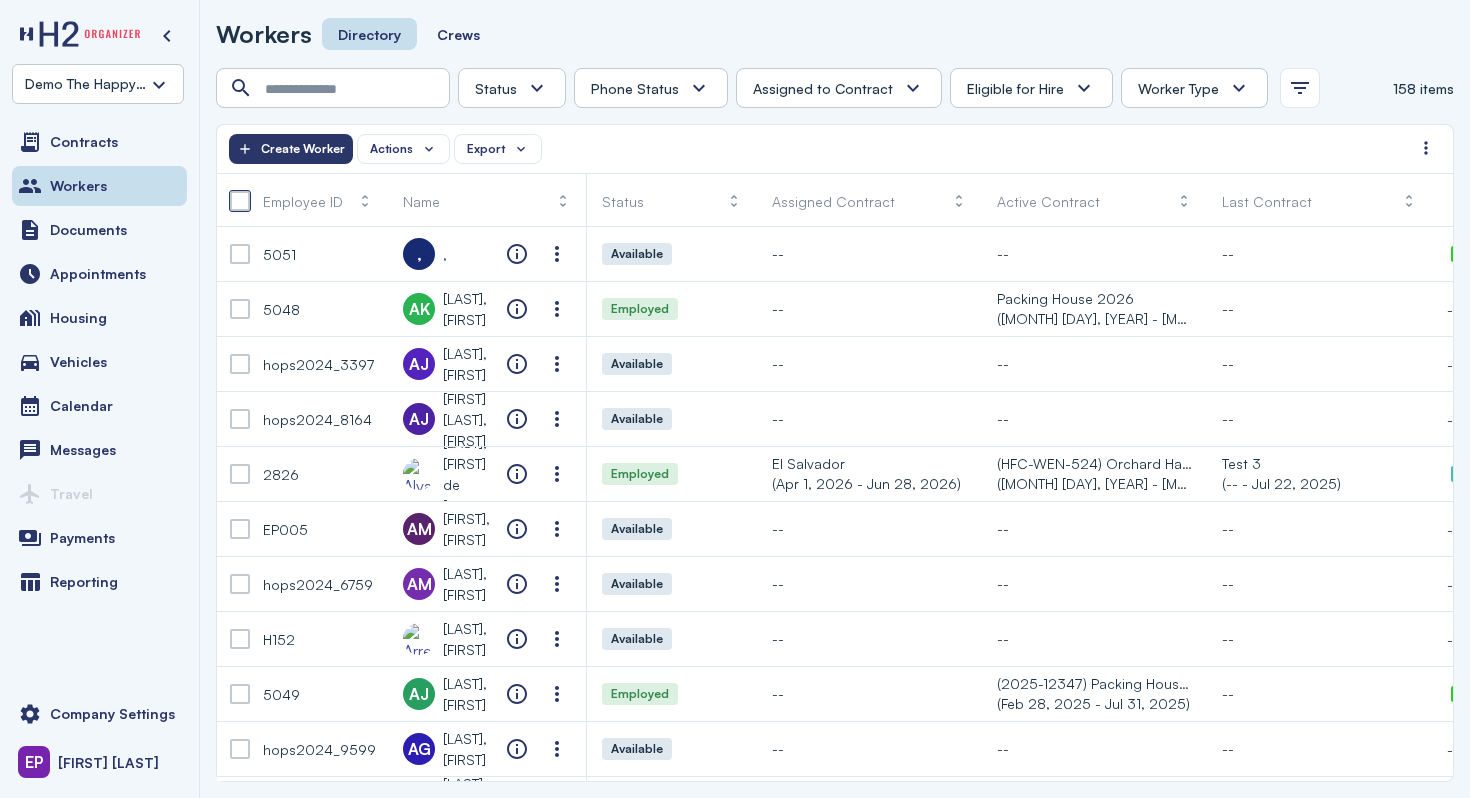 click at bounding box center [240, 201] 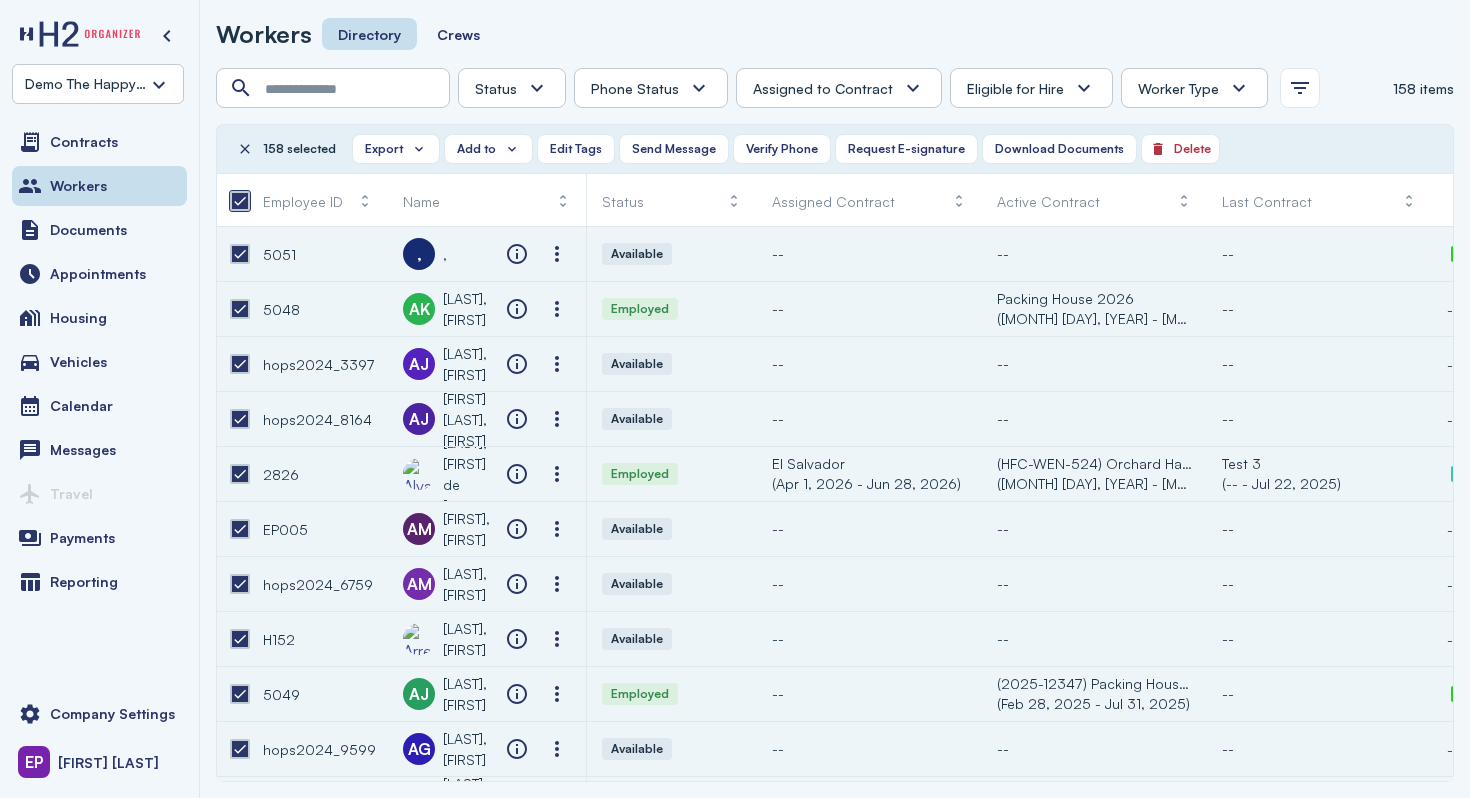 click at bounding box center [240, 201] 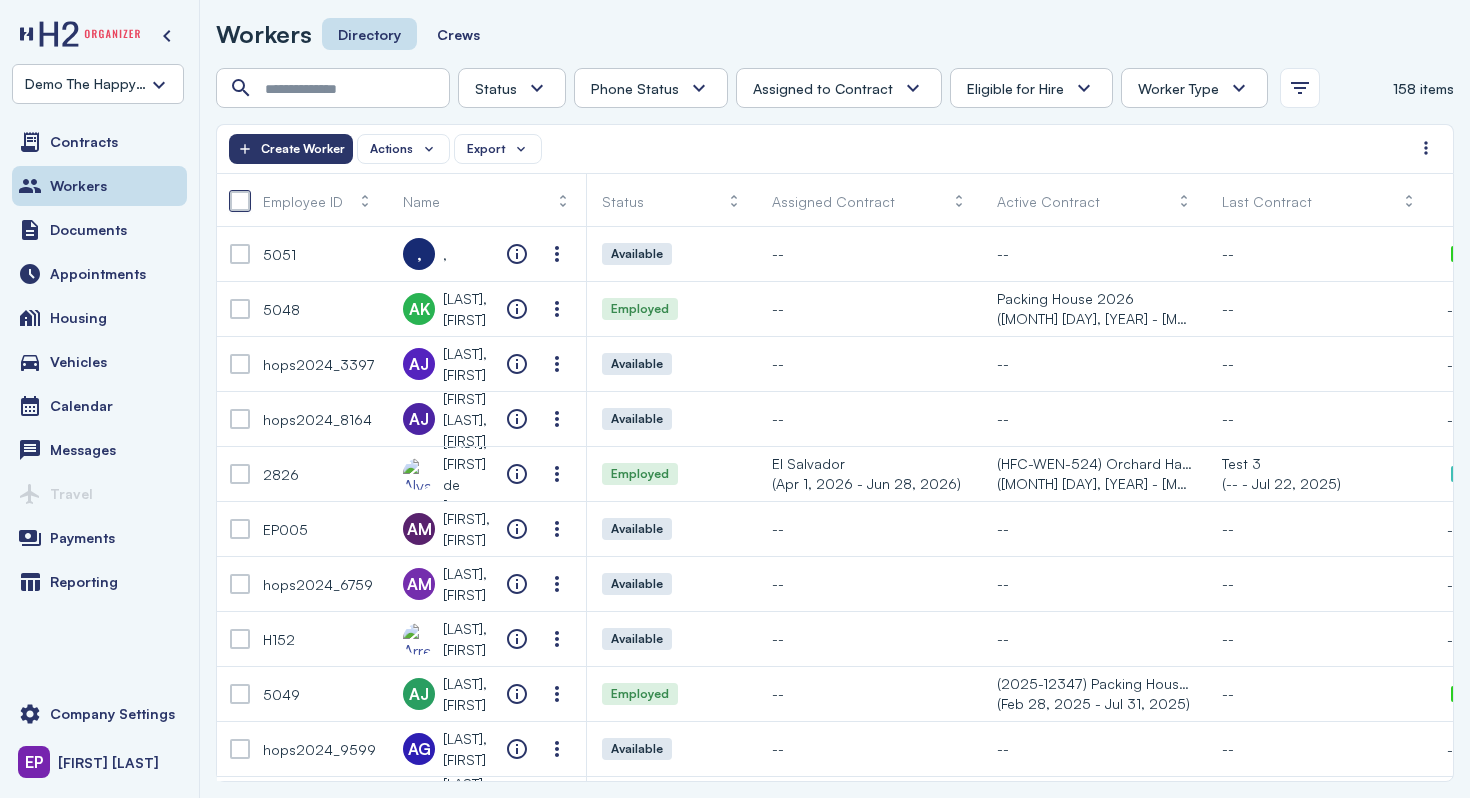 click at bounding box center [240, 201] 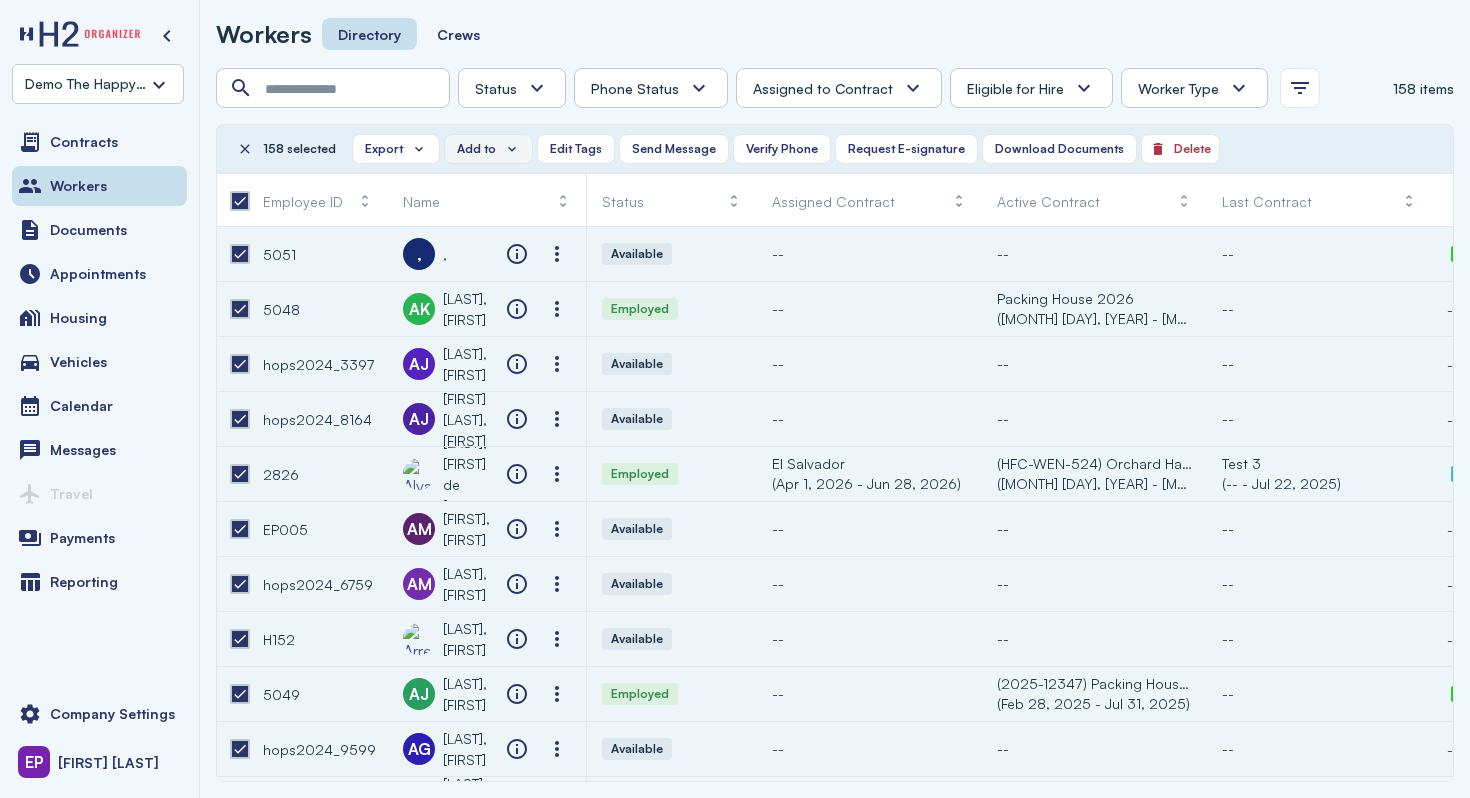 click on "Add to" at bounding box center (476, 149) 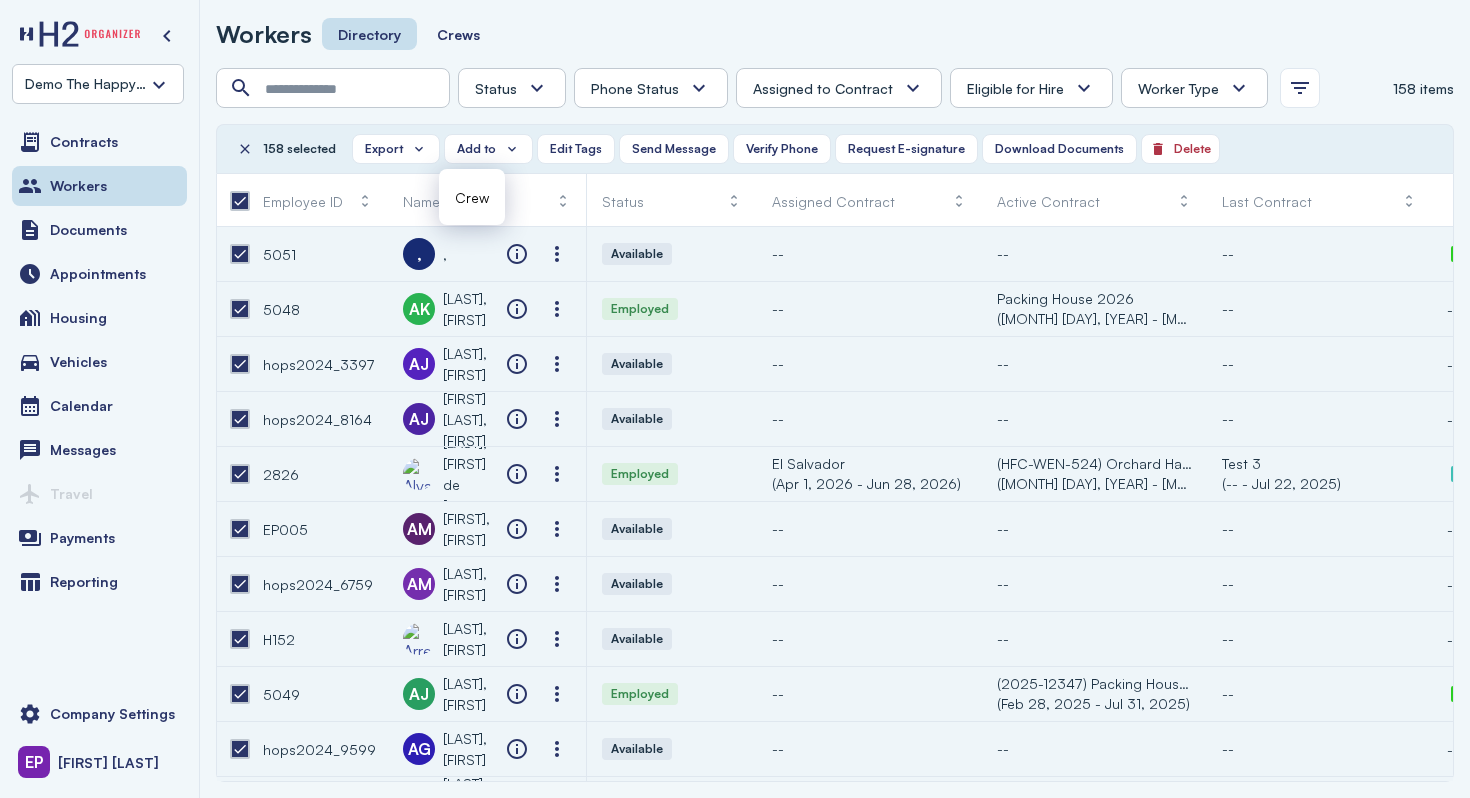 click on "Export                 Add to         Edit Tags       Send Message       Verify Phone       Request E-signature       Download Documents       Delete" at bounding box center (896, 149) 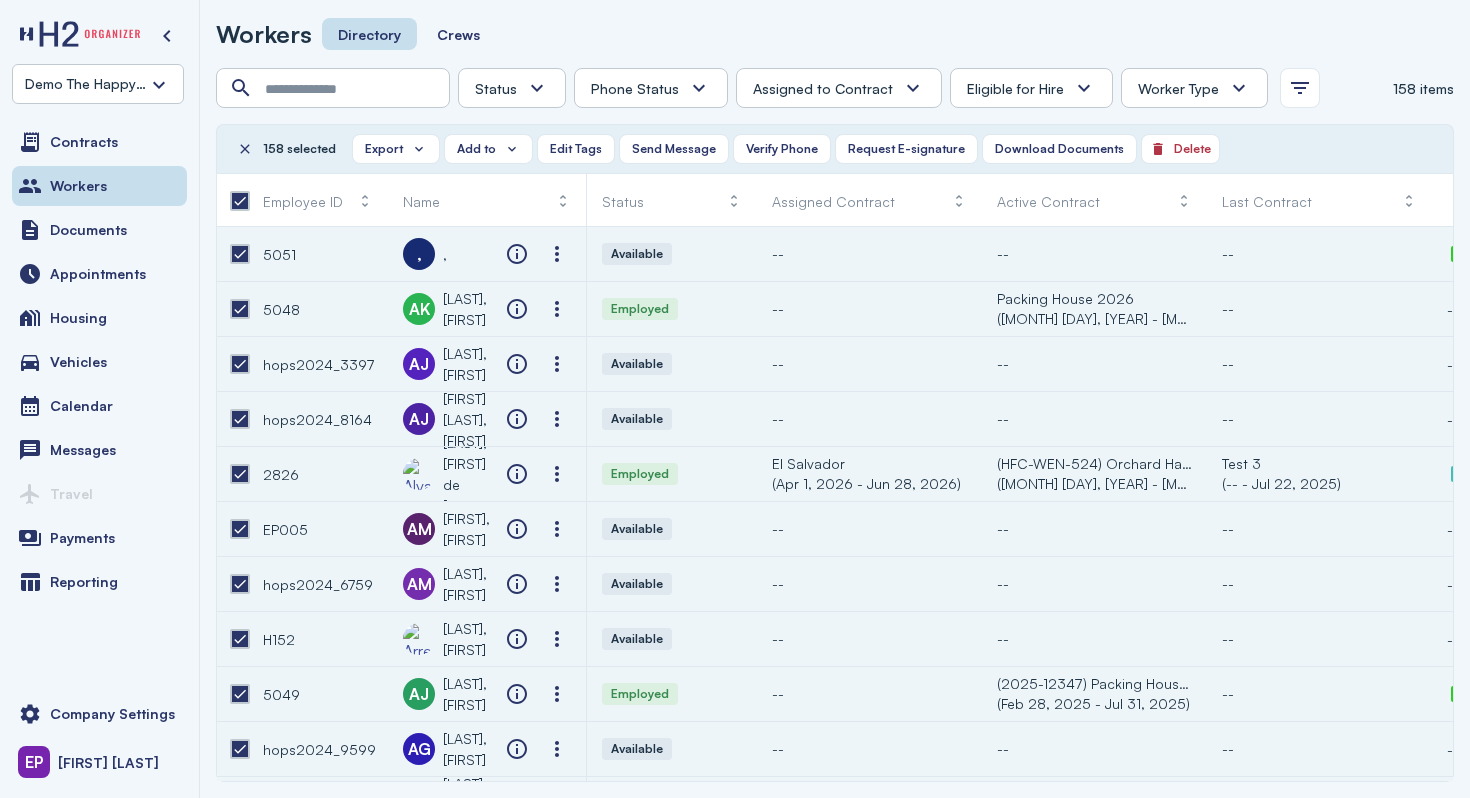 click on "Export                 Add to         Edit Tags       Send Message       Verify Phone       Request E-signature       Download Documents       Delete" at bounding box center (896, 149) 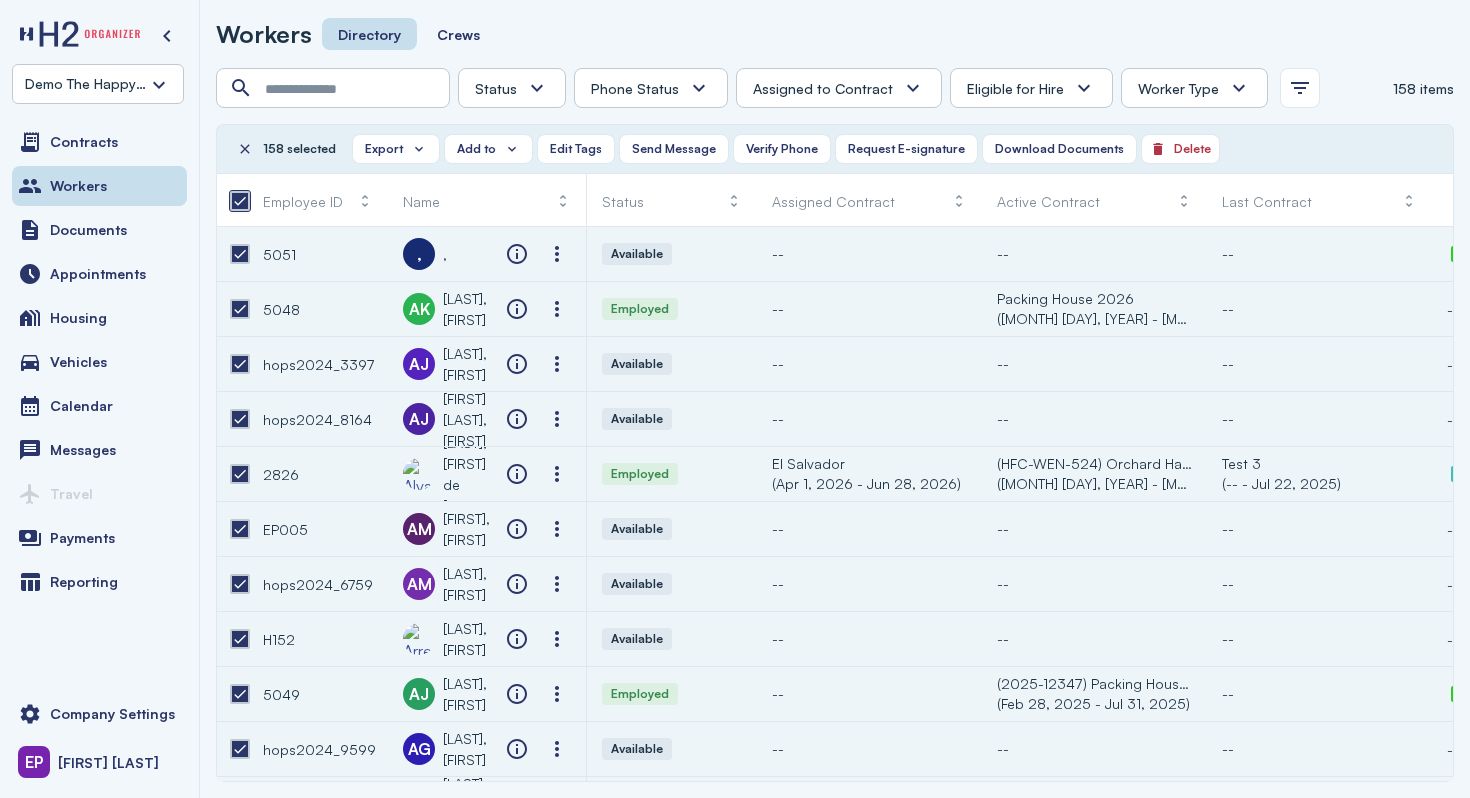 click at bounding box center (240, 201) 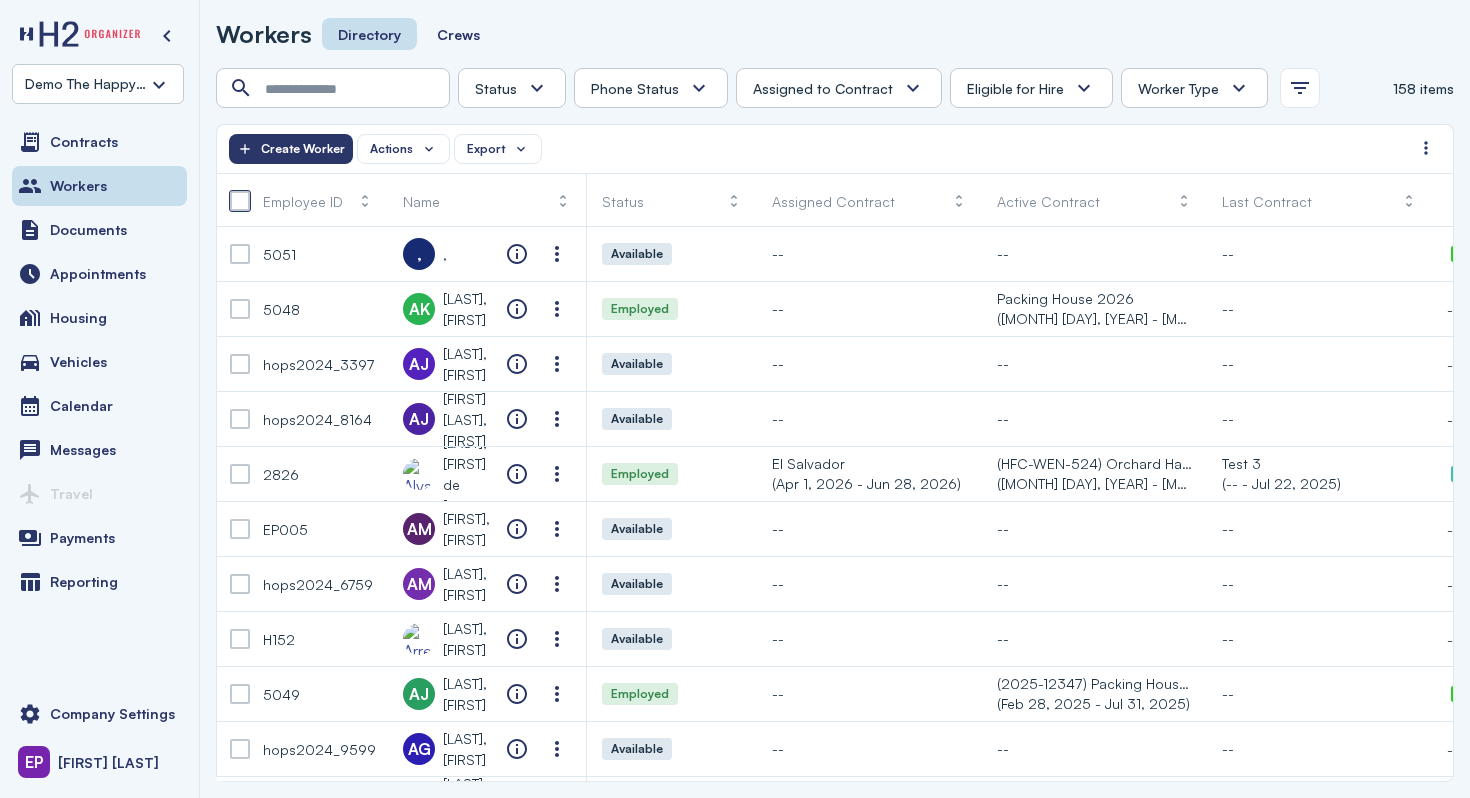 click at bounding box center [240, 201] 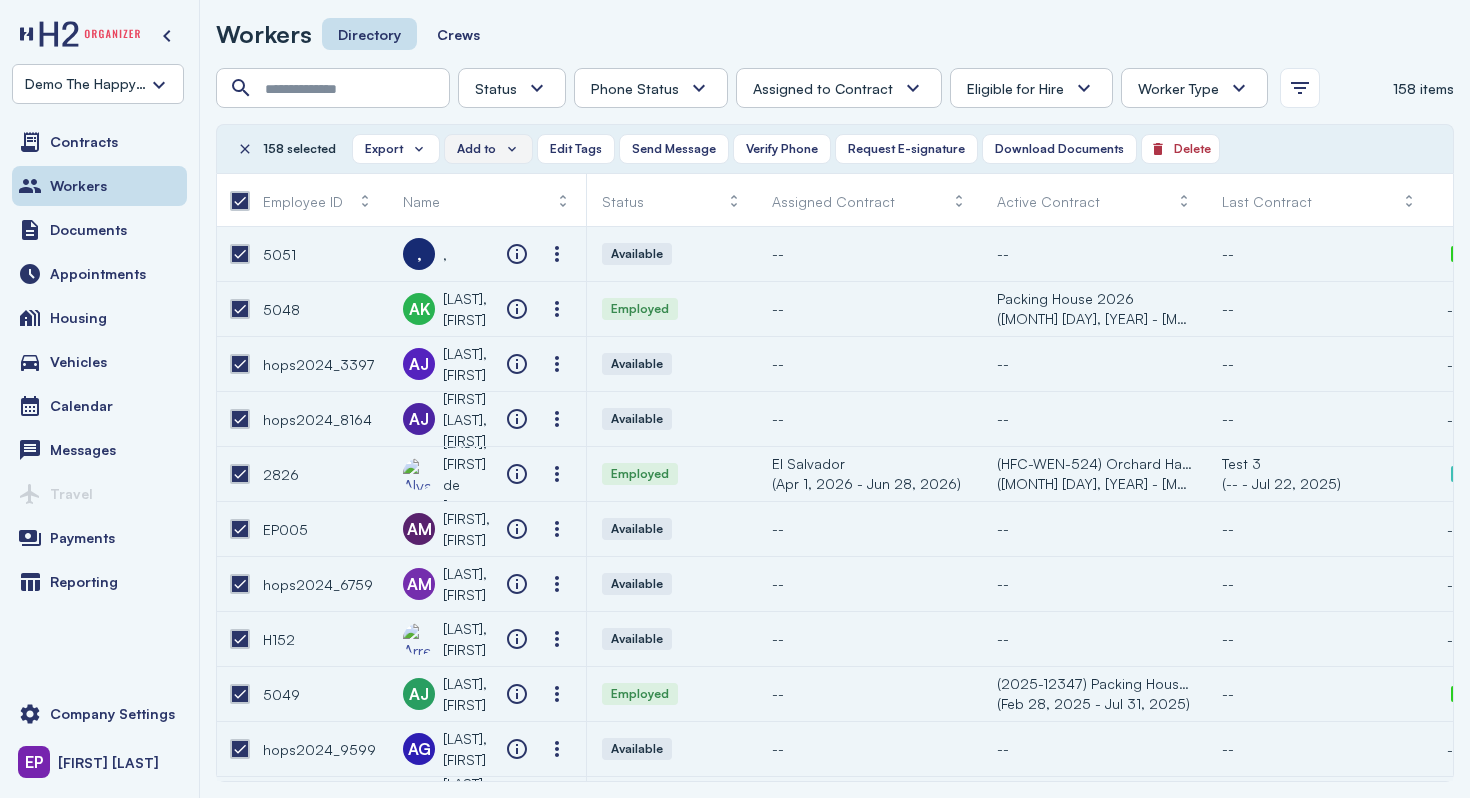 click on "Add to" at bounding box center (476, 149) 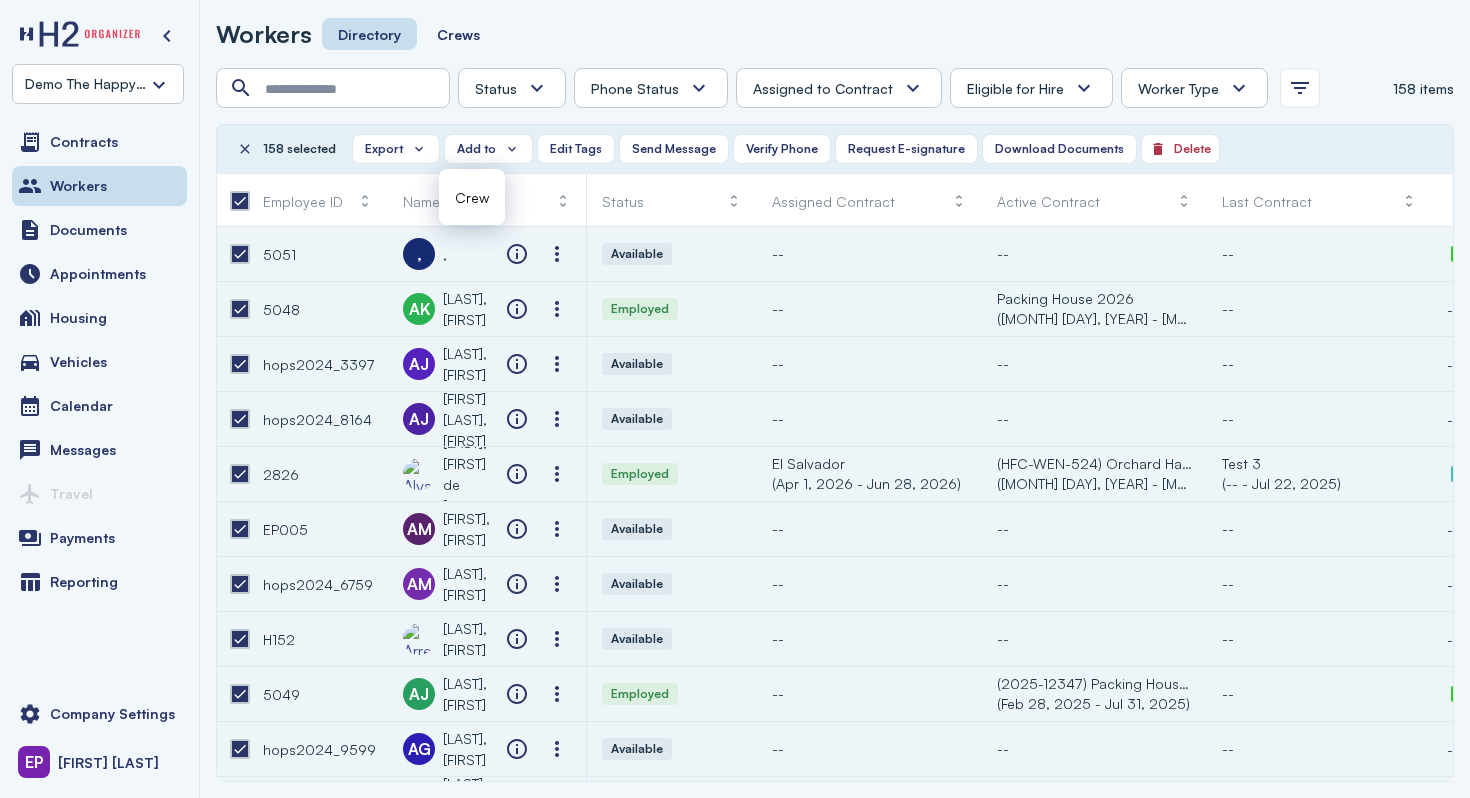 click on "Workers   Directory Crews" at bounding box center (835, 34) 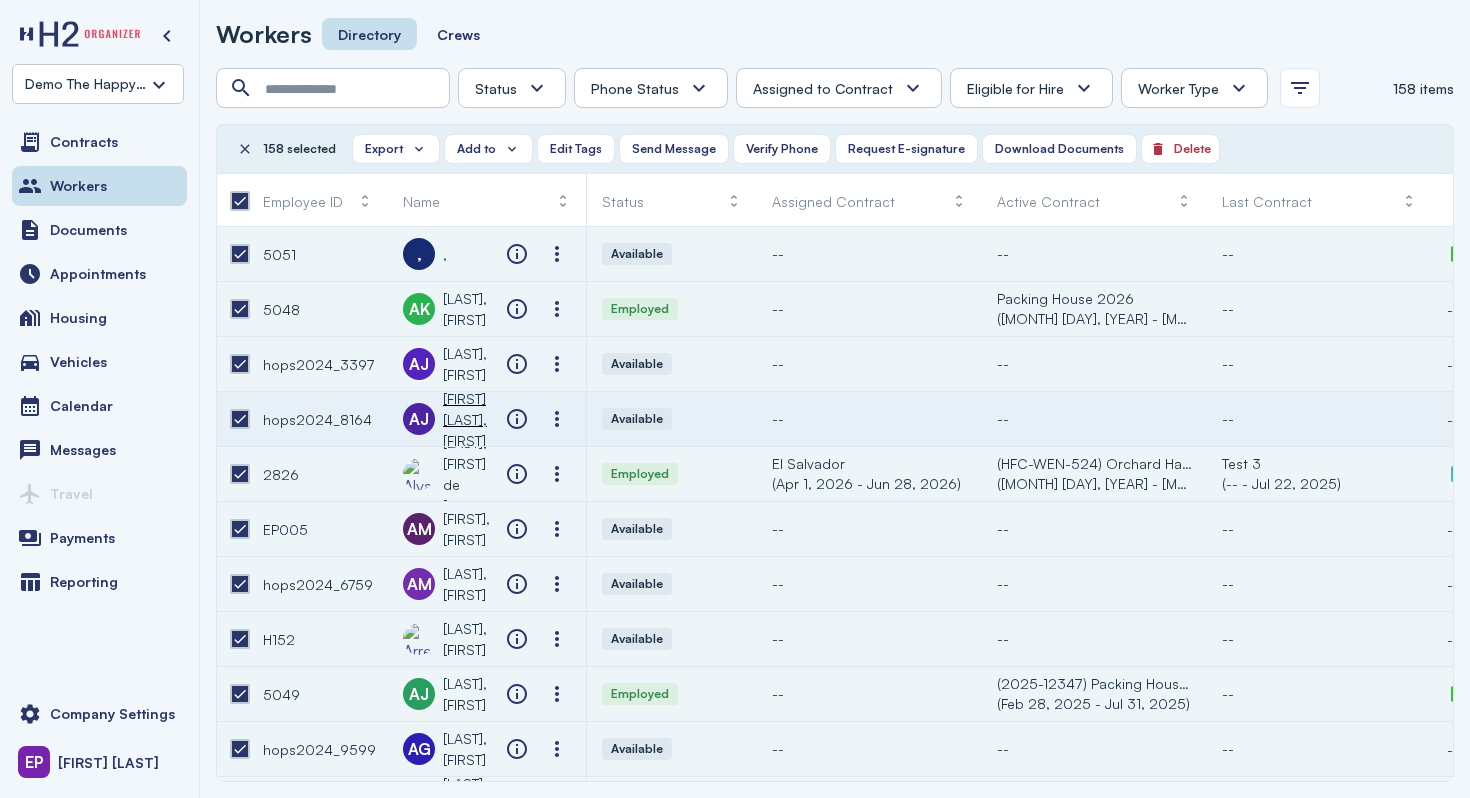 scroll, scrollTop: 0, scrollLeft: 95, axis: horizontal 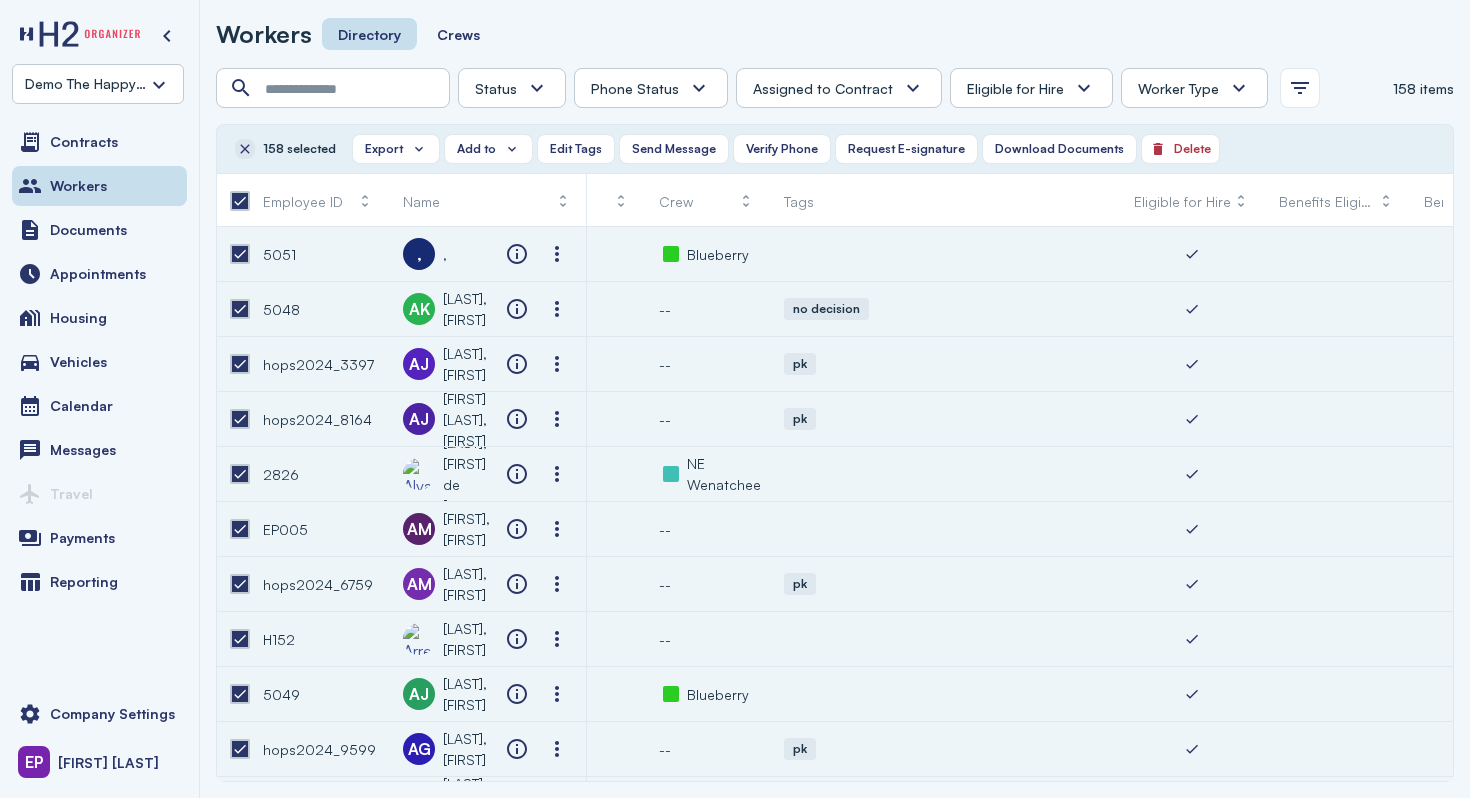 click at bounding box center [245, 149] 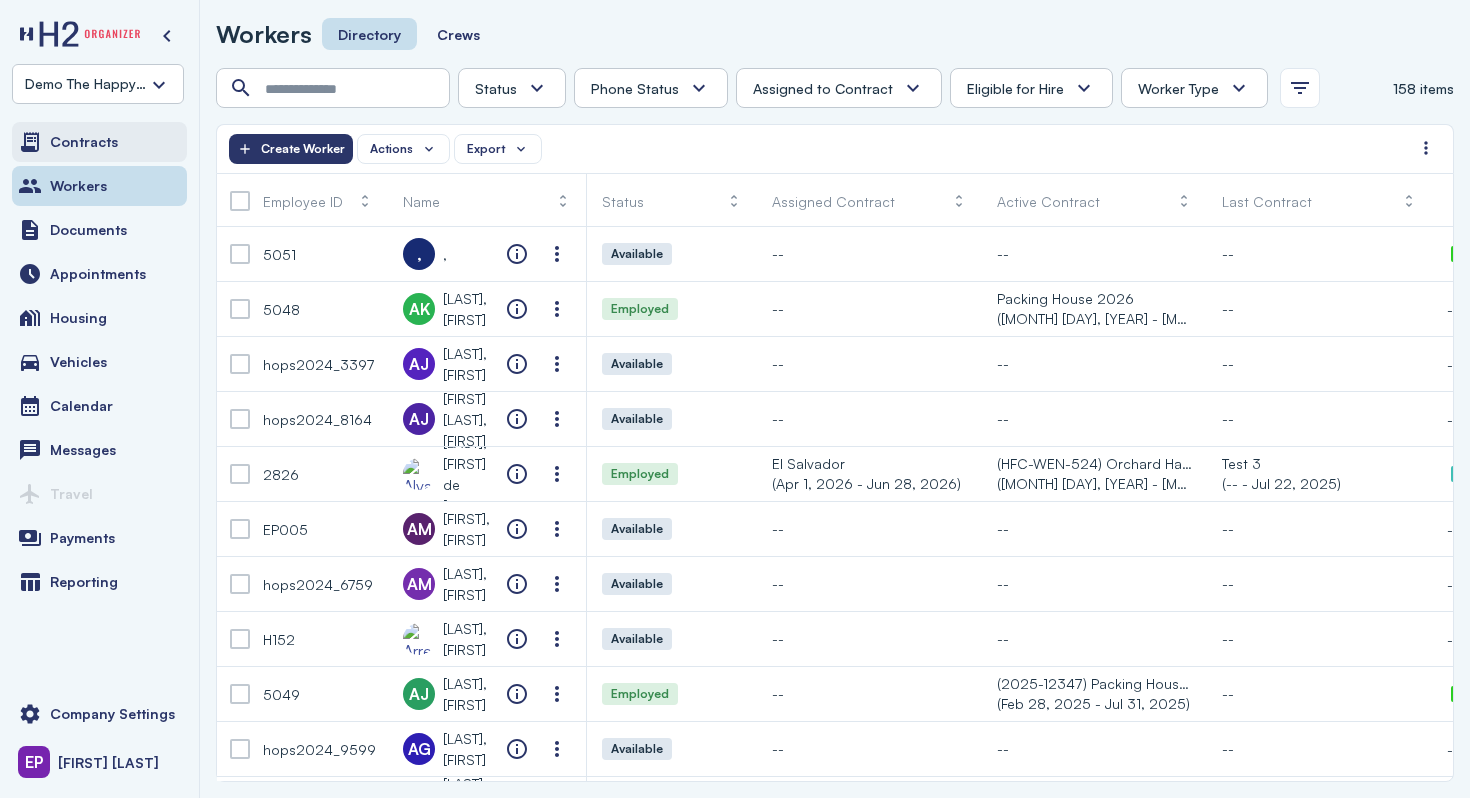 click on "Contracts" at bounding box center (99, 142) 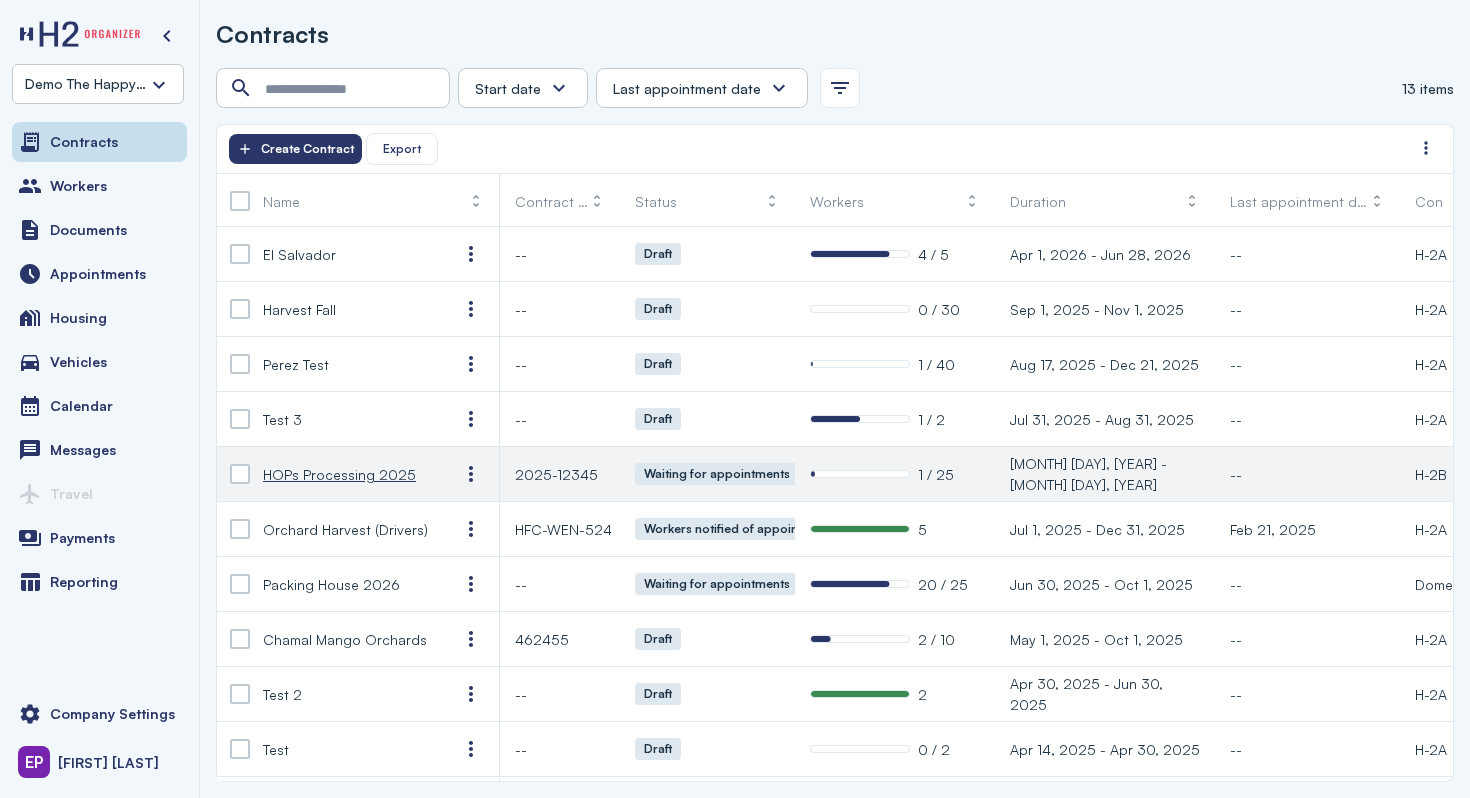 click on "HOPs Processing 2025" at bounding box center [339, 474] 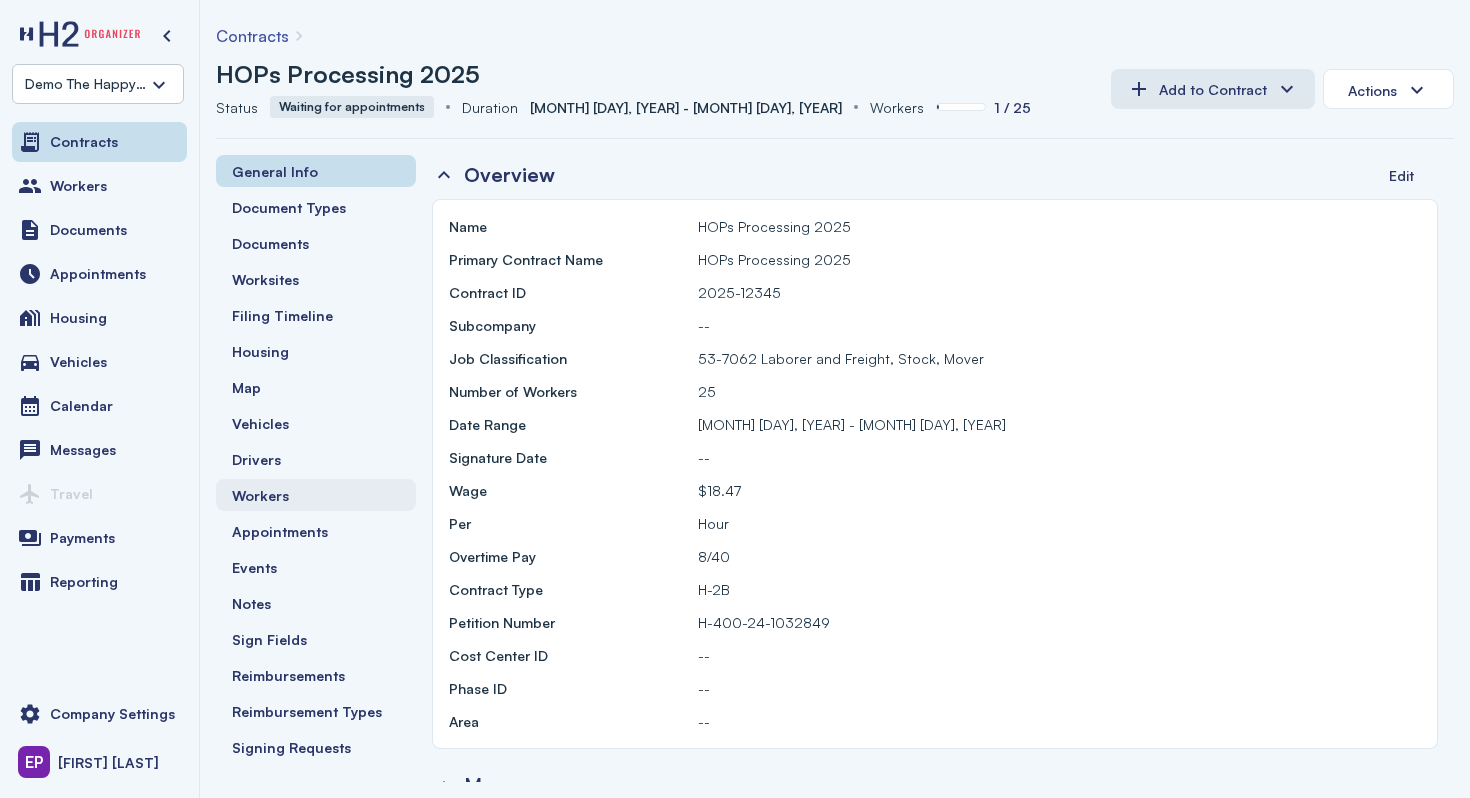 click on "Workers" at bounding box center [316, 495] 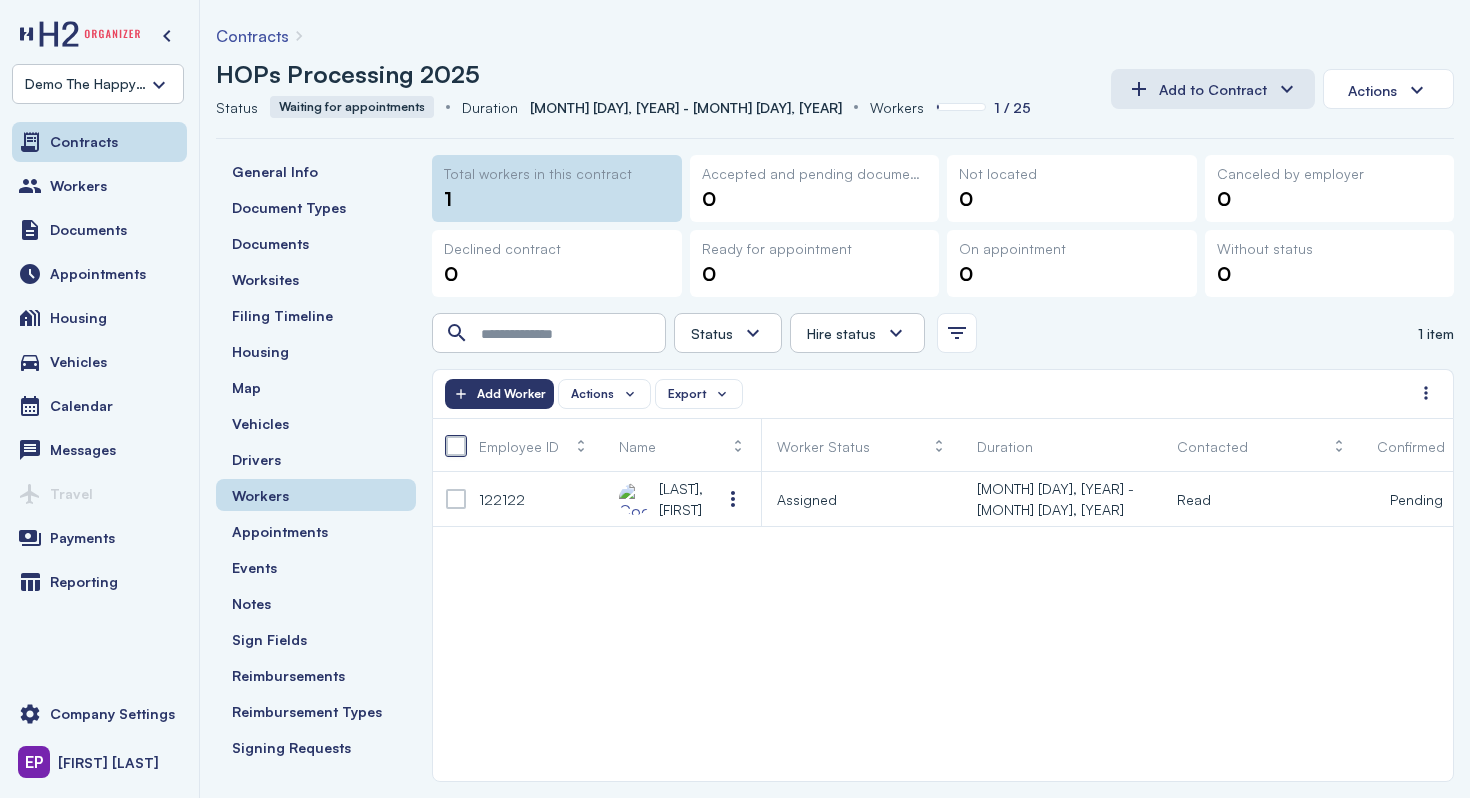 click at bounding box center (456, 446) 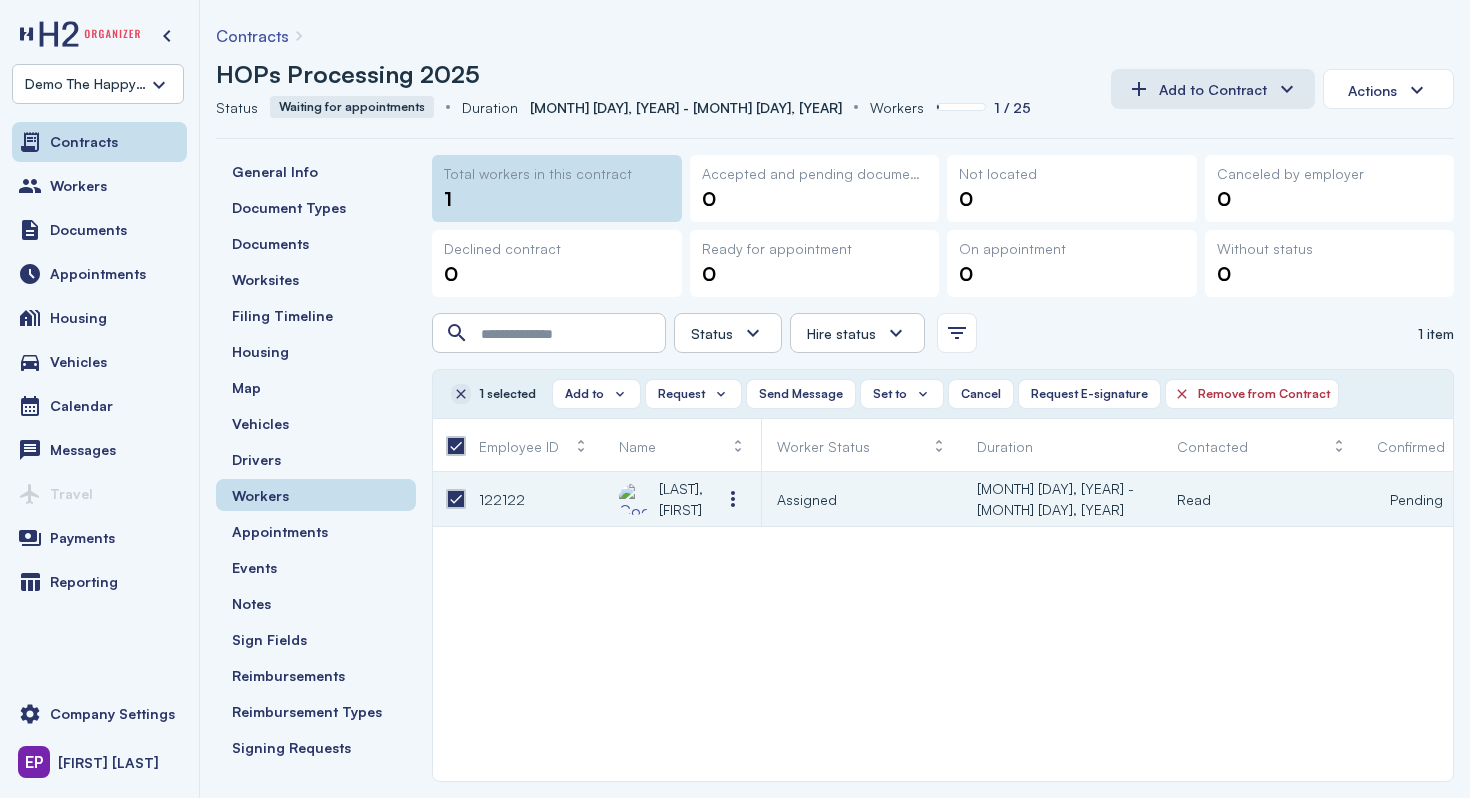 click at bounding box center (461, 394) 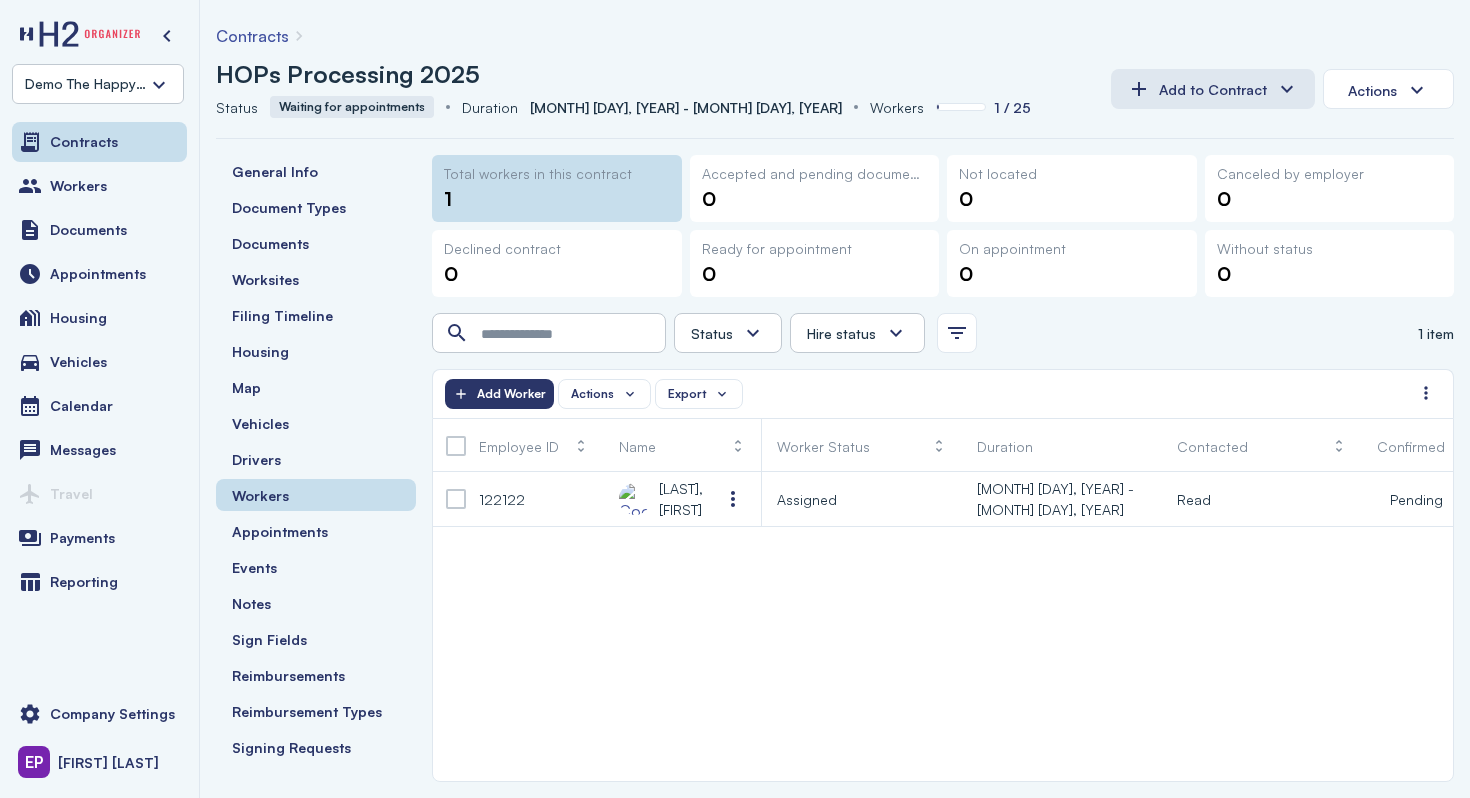 click at bounding box center (456, 446) 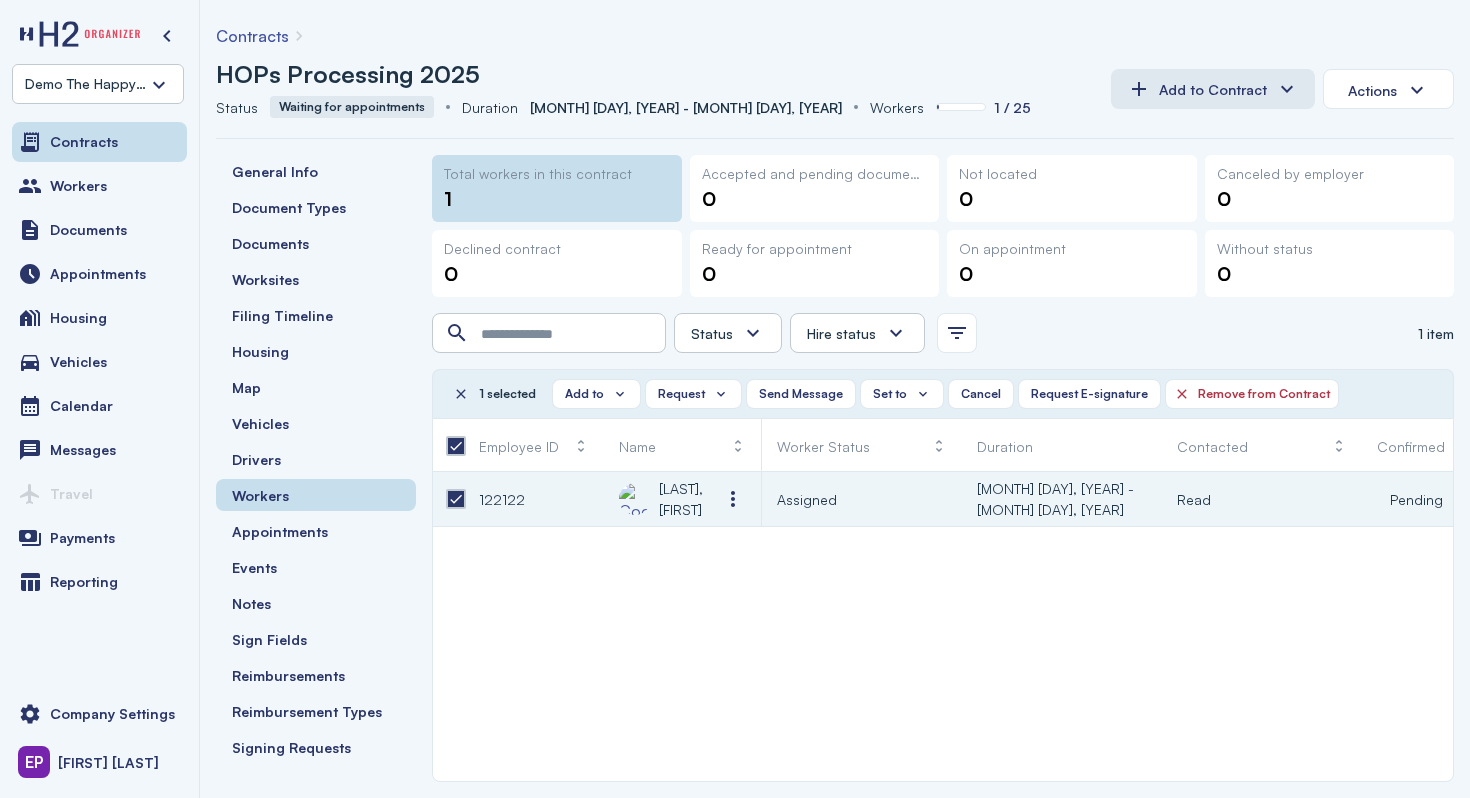 click at bounding box center (456, 446) 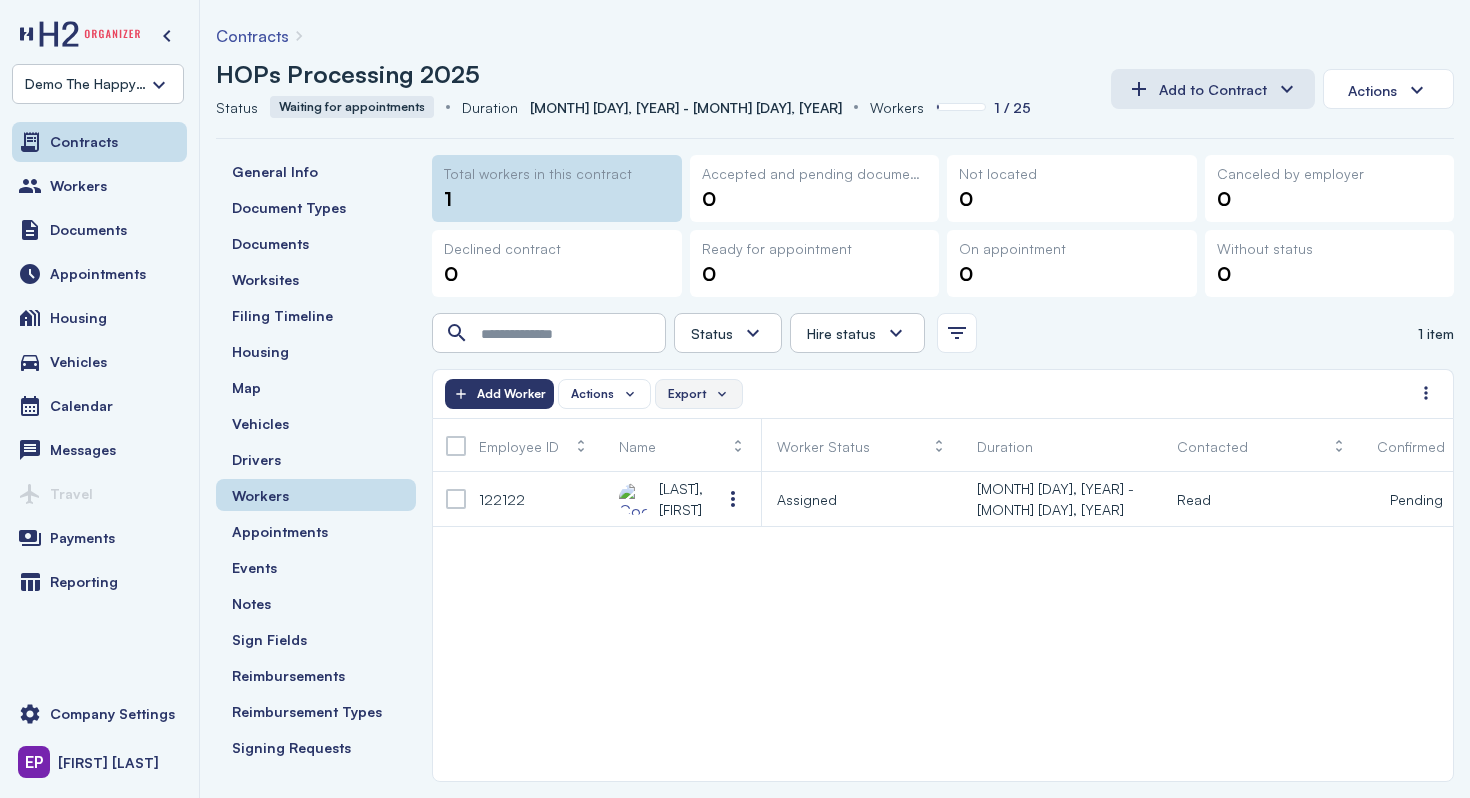 click on "Export" at bounding box center [699, 394] 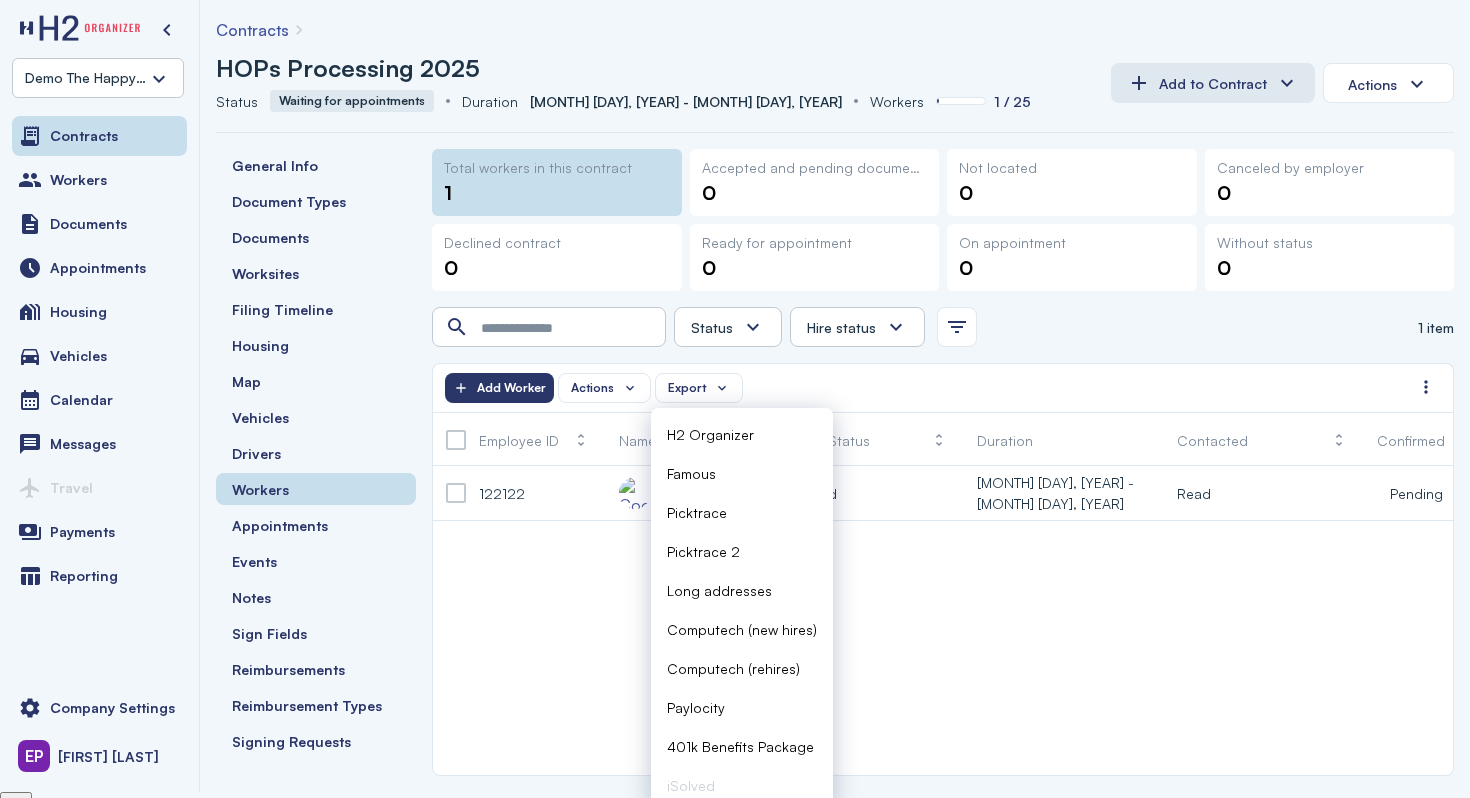 scroll, scrollTop: 16, scrollLeft: 0, axis: vertical 